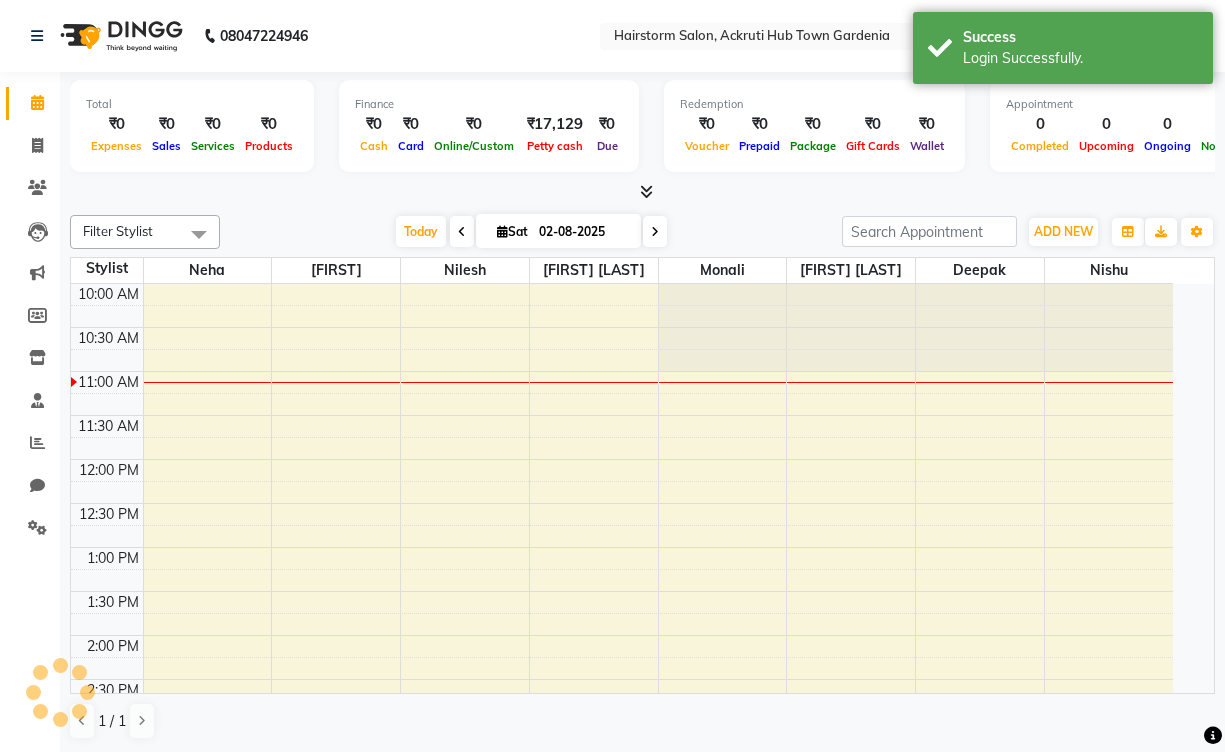 scroll, scrollTop: 0, scrollLeft: 0, axis: both 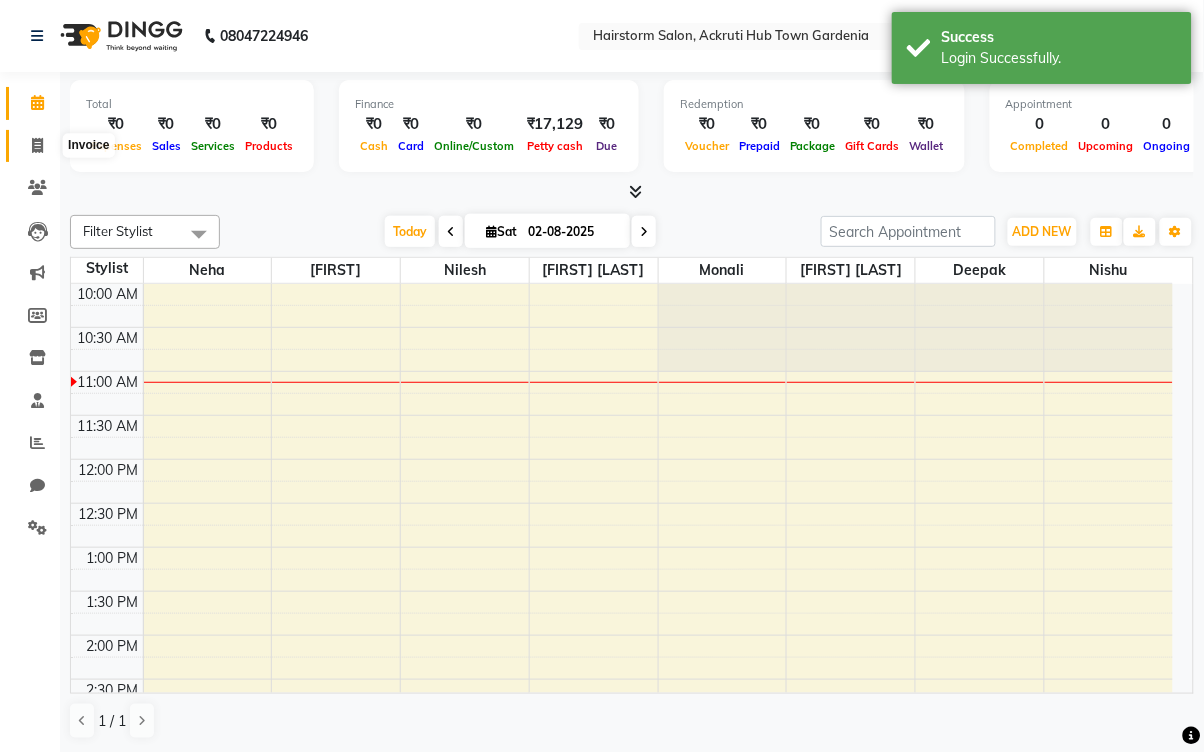 click 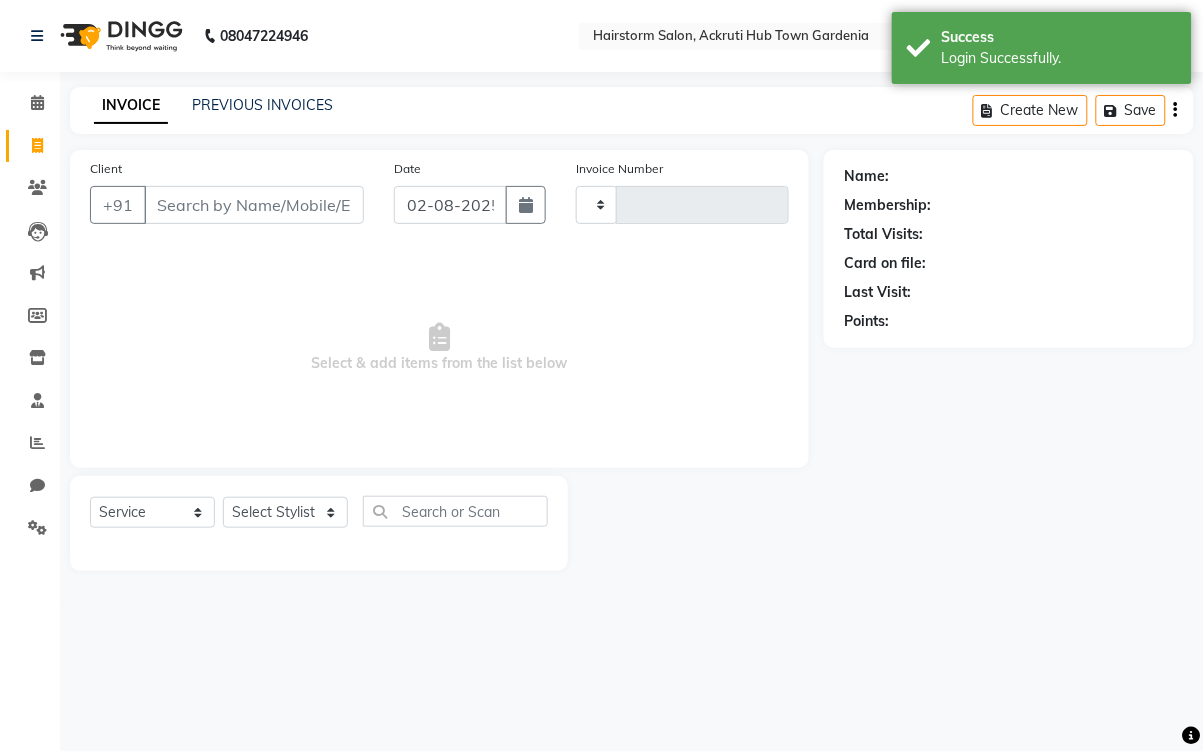 type on "1036" 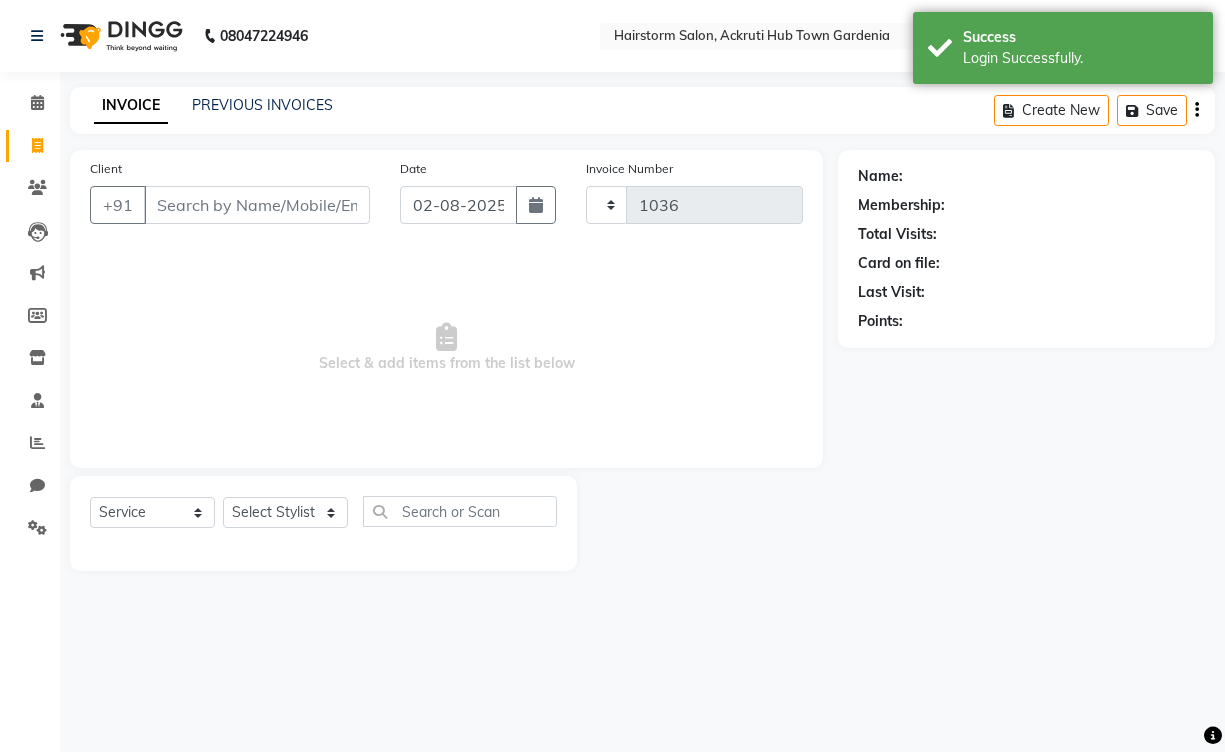 select on "279" 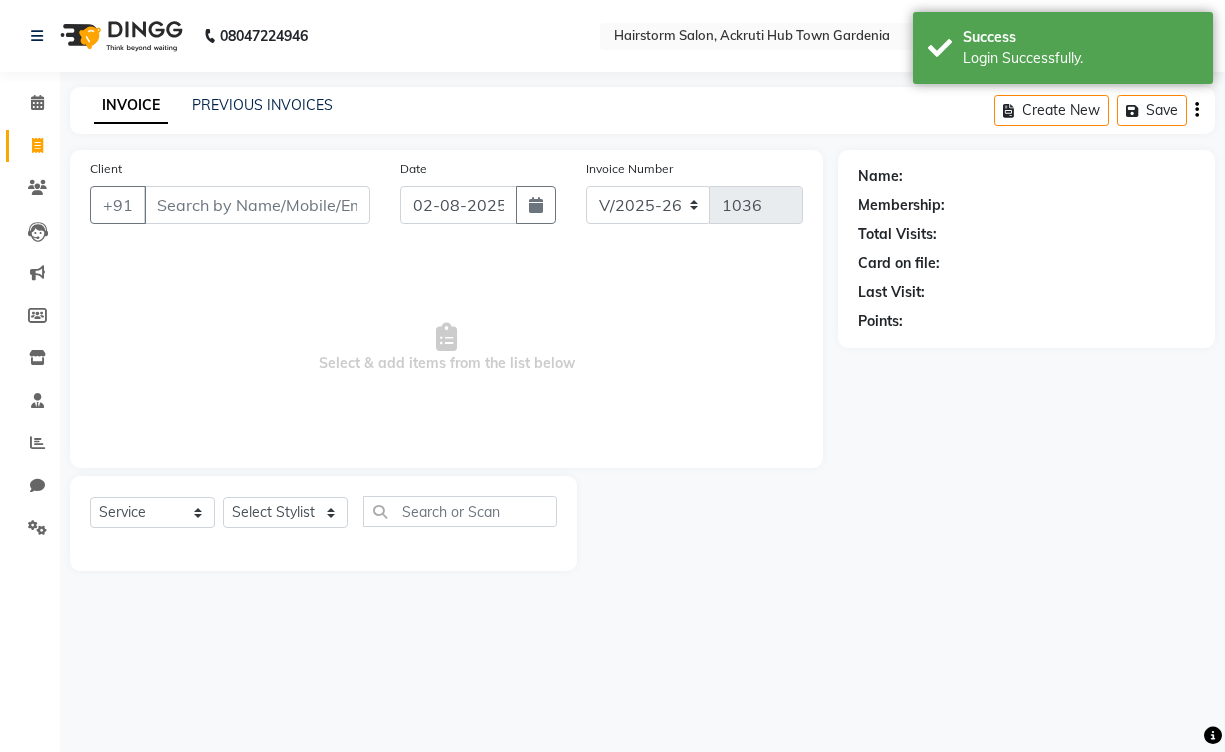 click on "Client" at bounding box center (257, 205) 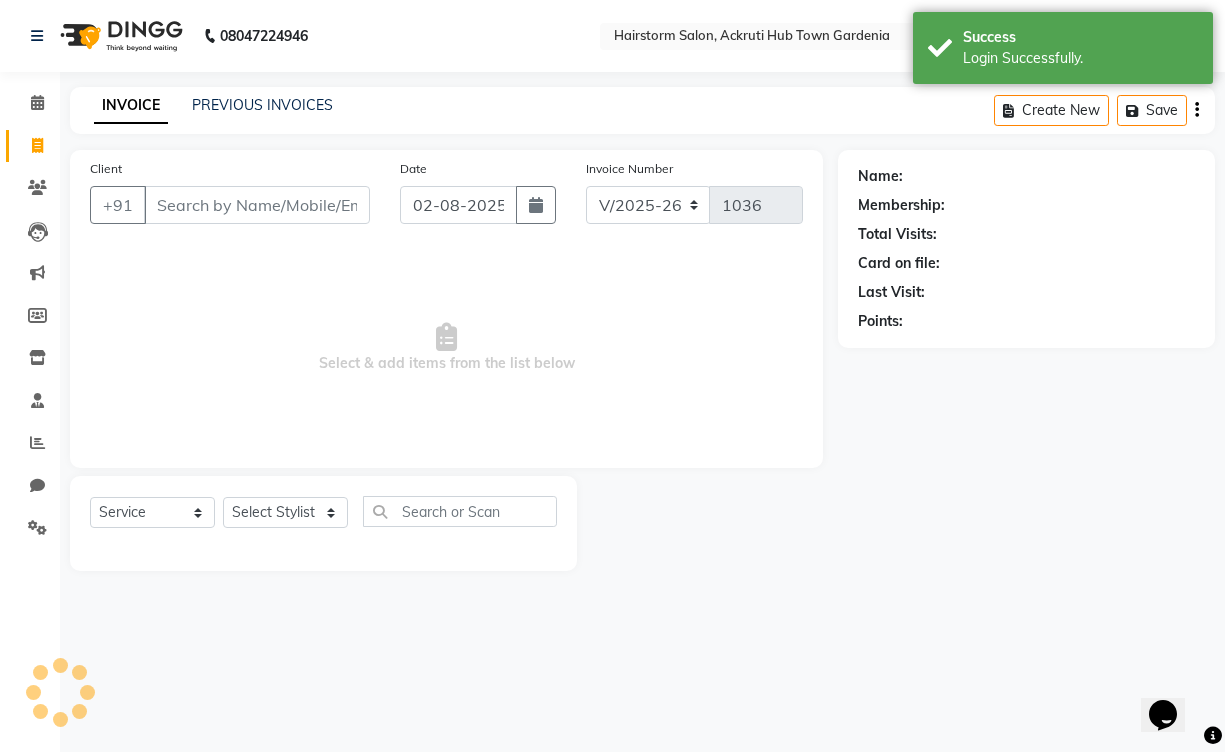 select on "product" 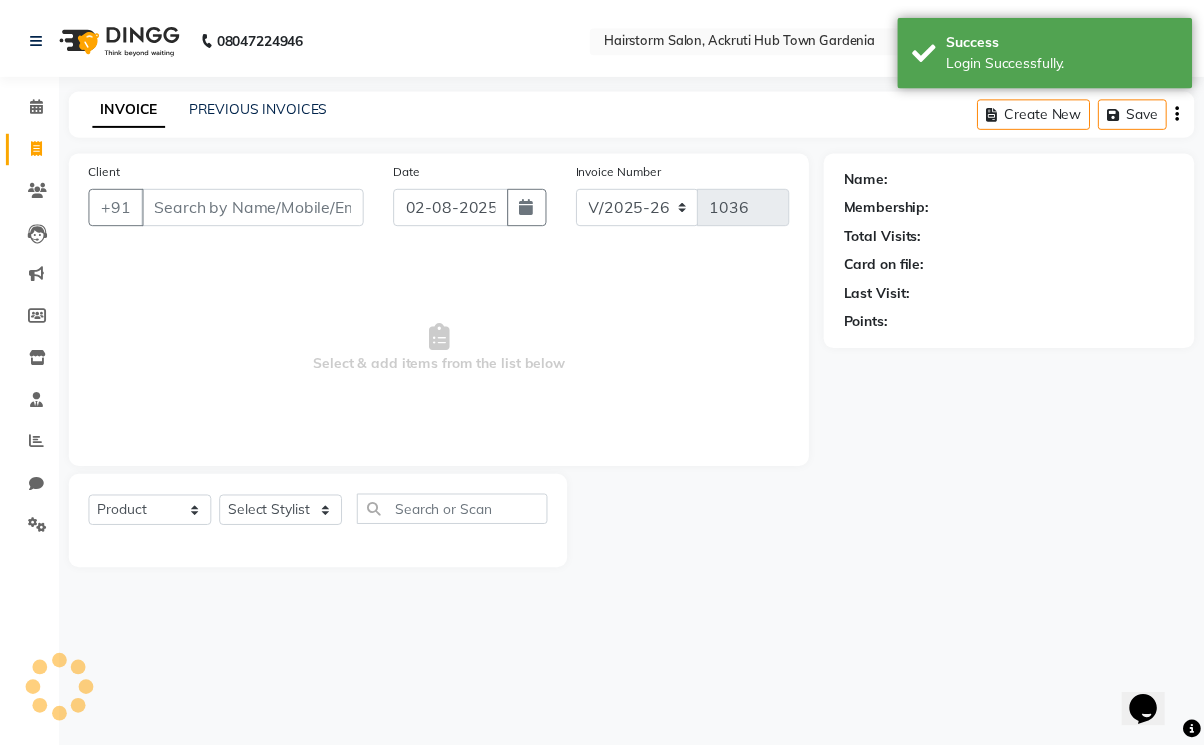 scroll, scrollTop: 0, scrollLeft: 0, axis: both 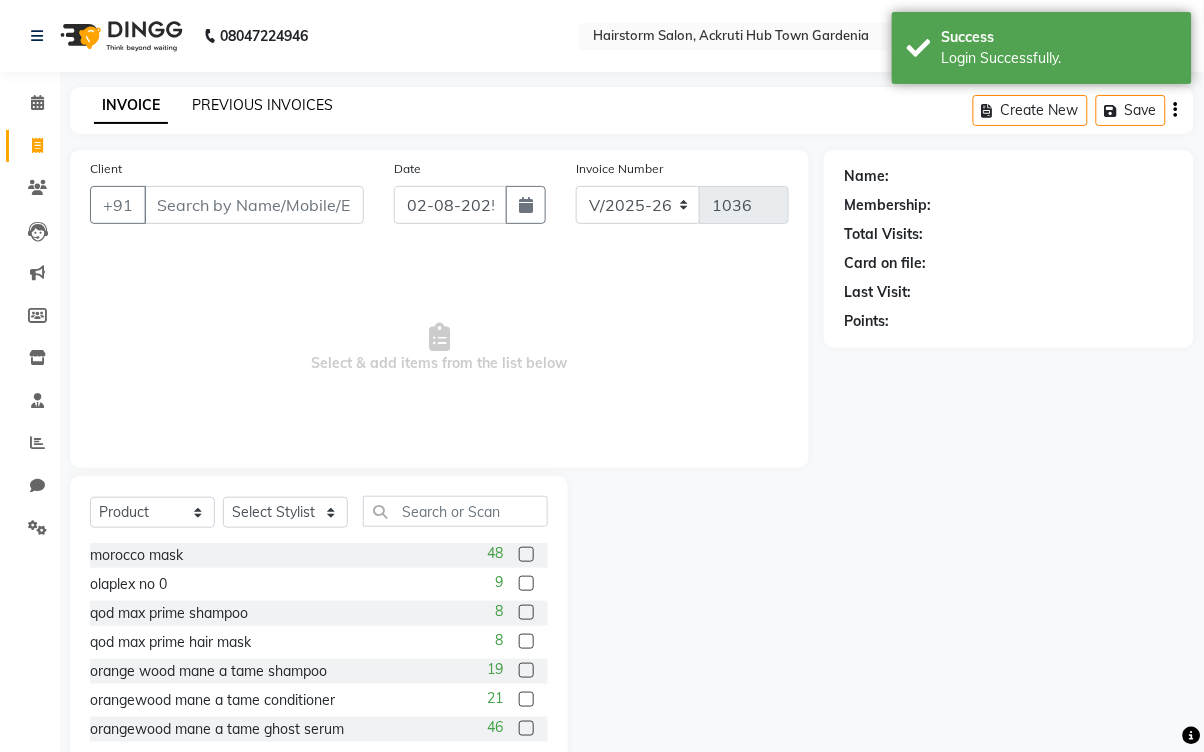 click on "PREVIOUS INVOICES" 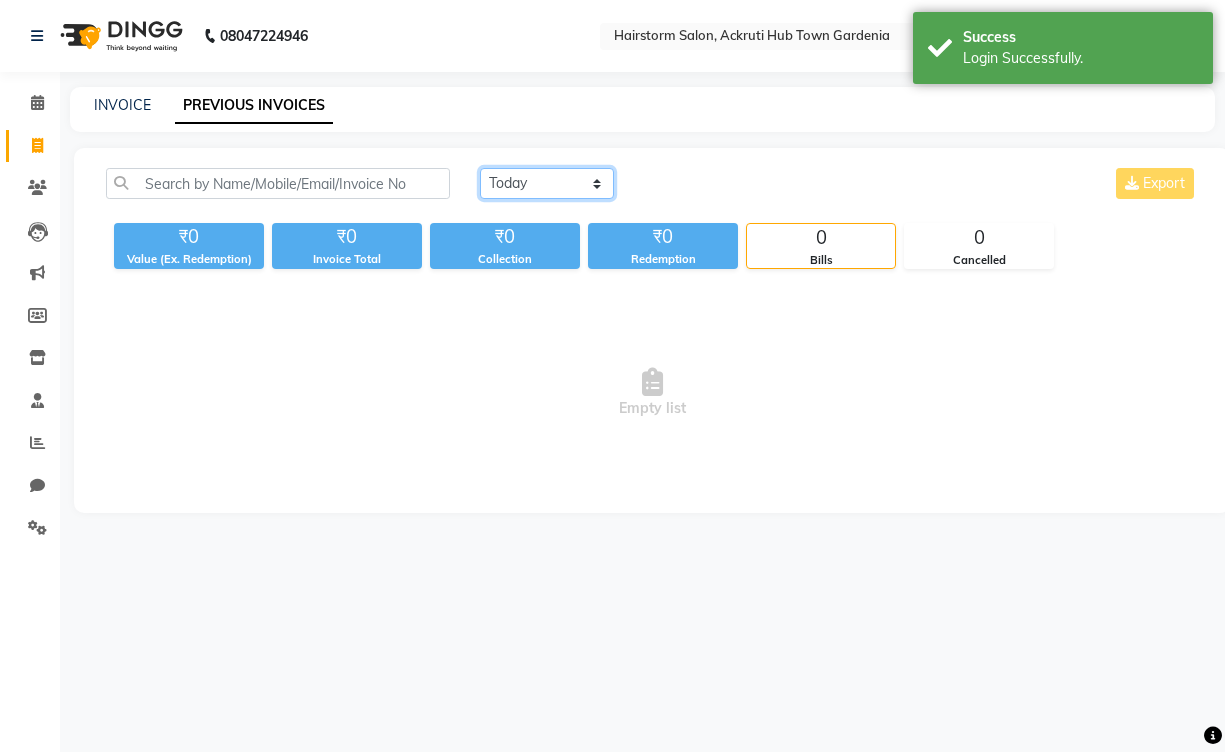 click on "Today Yesterday Custom Range" 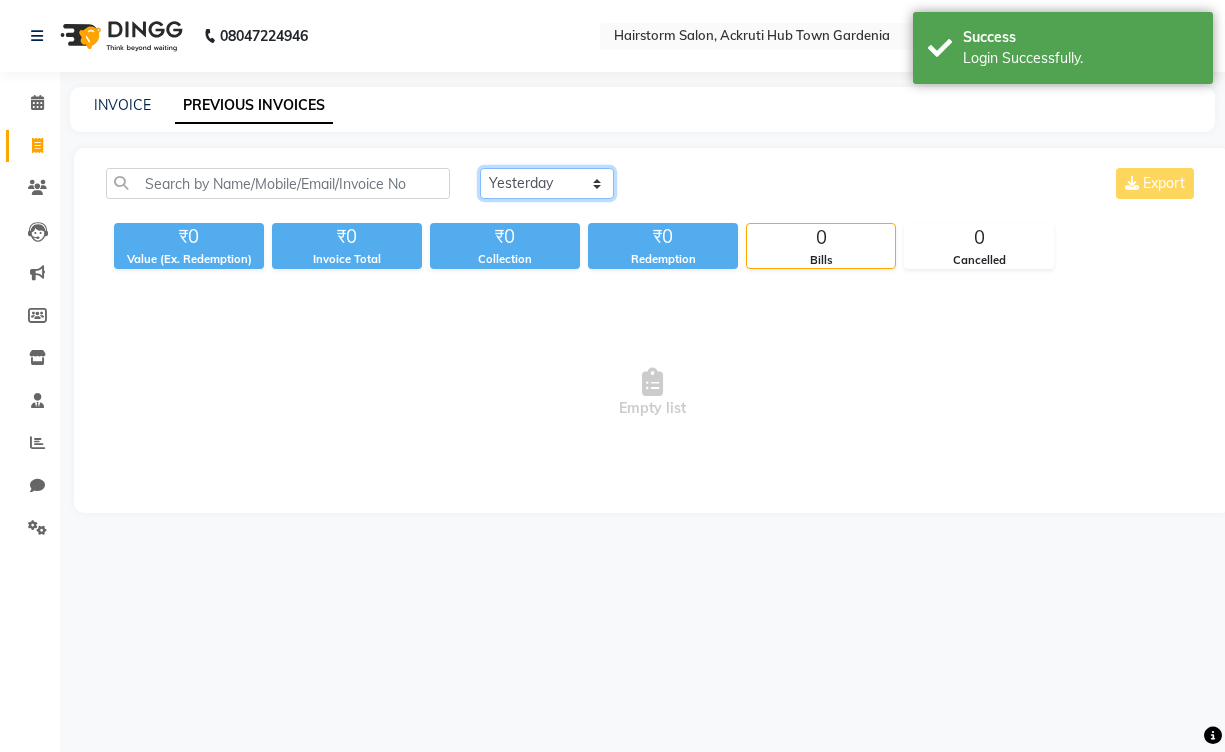 click on "Today Yesterday Custom Range" 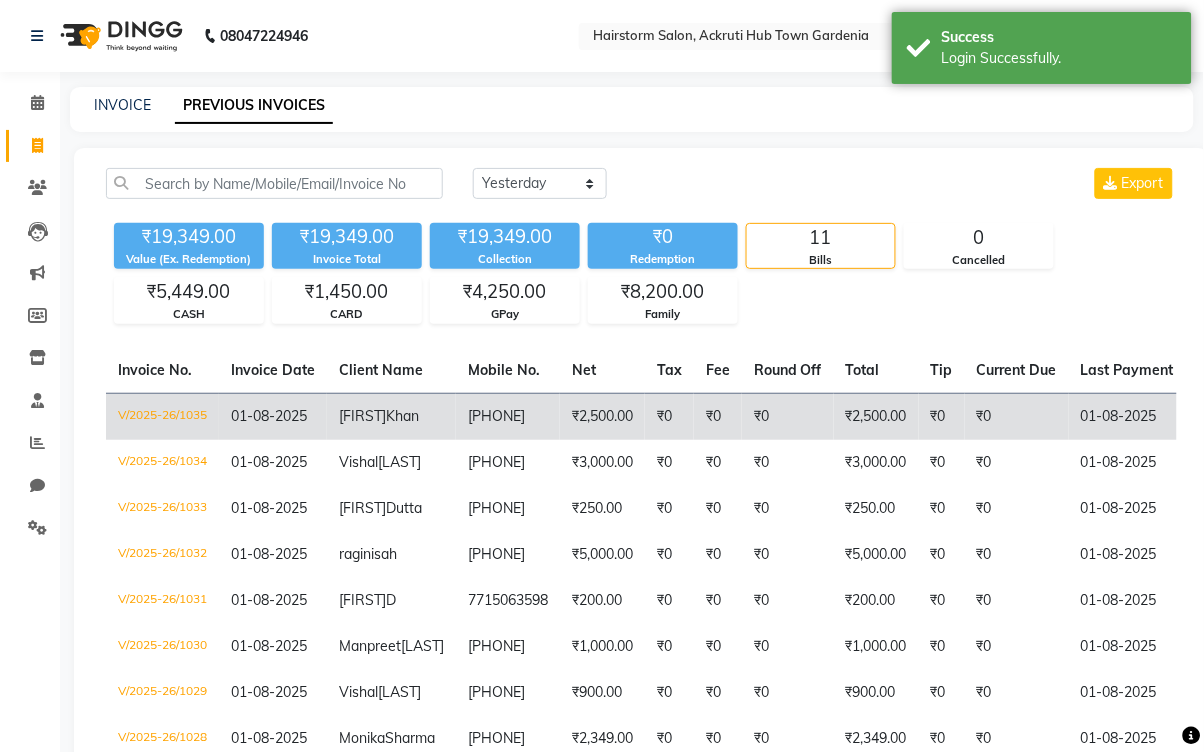click on "V/2025-26/1035" 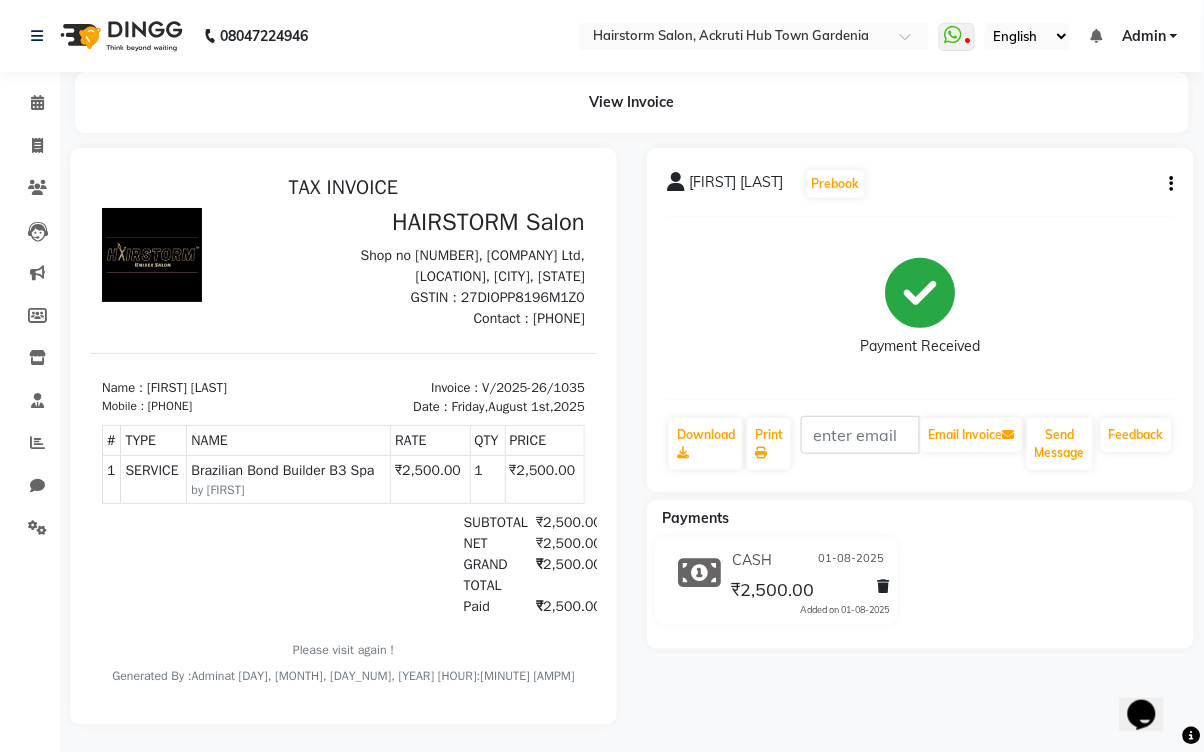 scroll, scrollTop: 0, scrollLeft: 0, axis: both 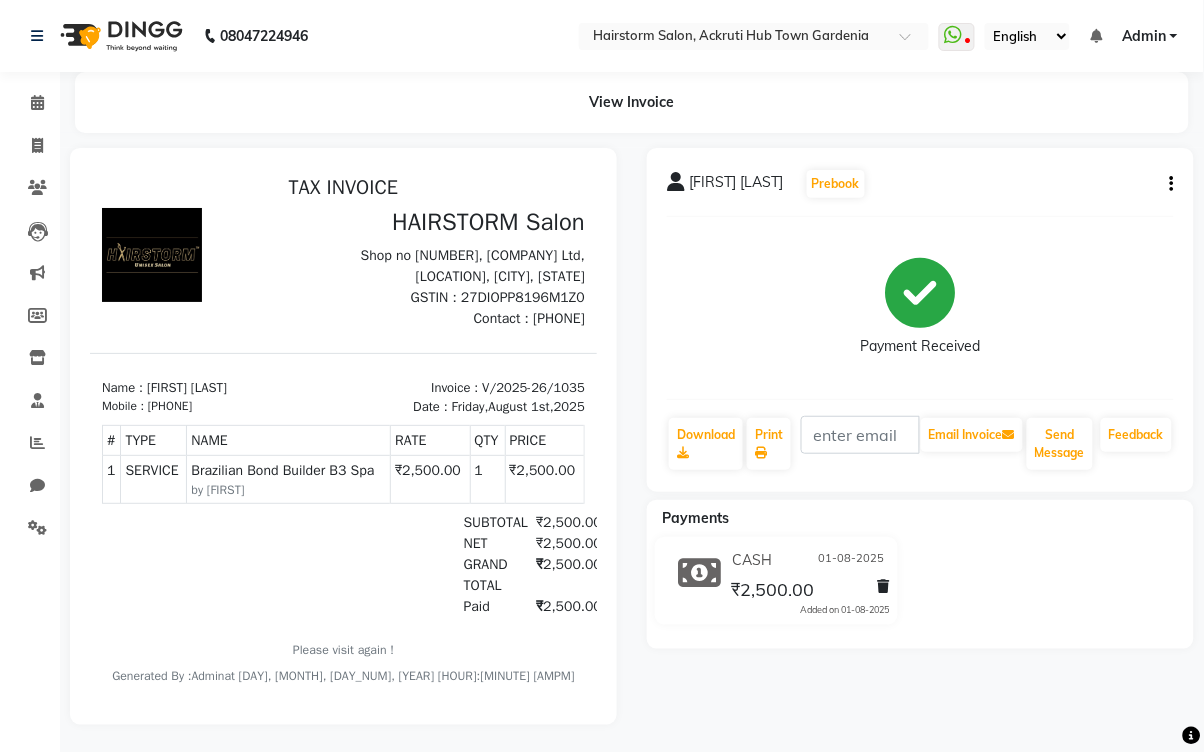 click on "[FIRST] [LAST]  Prebook" 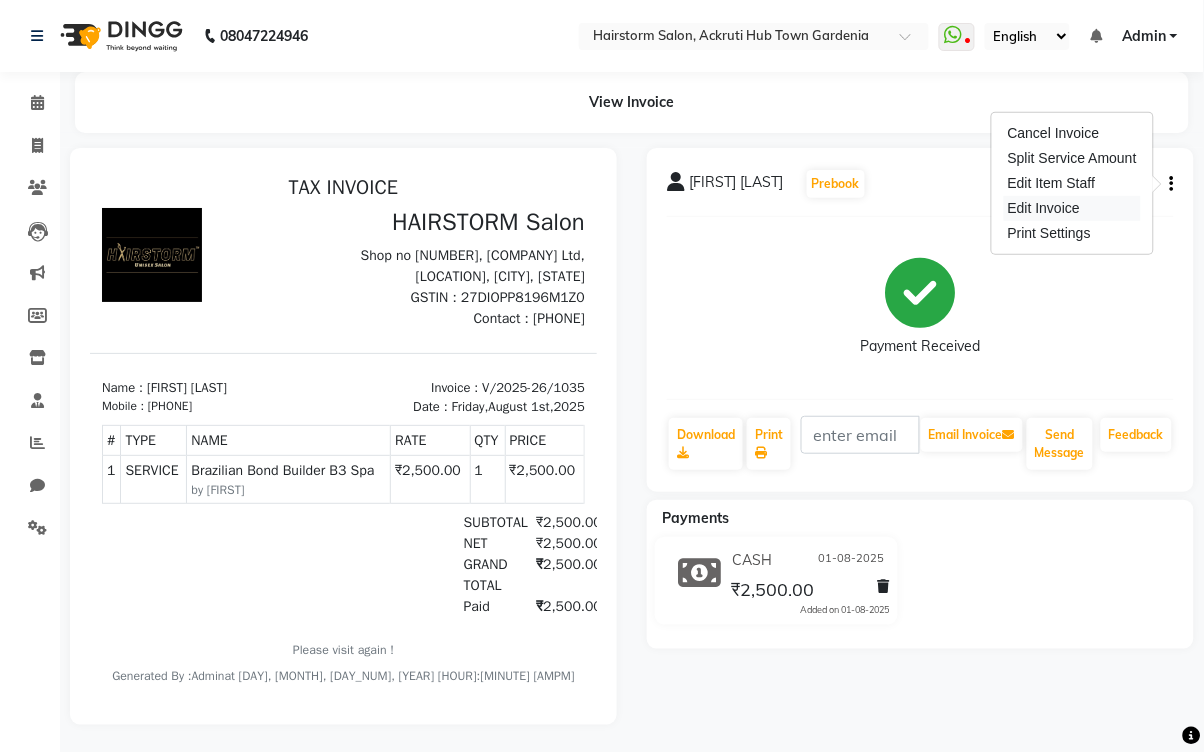 click on "Edit Invoice" at bounding box center (1072, 208) 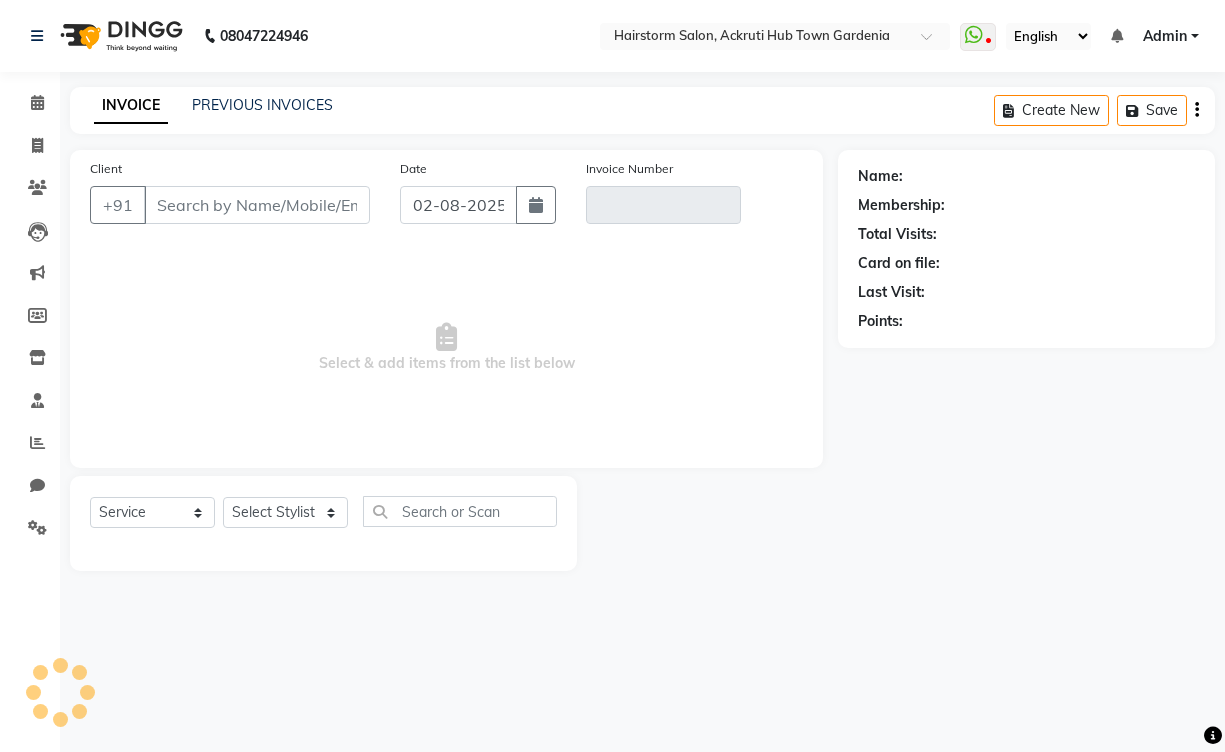 select on "product" 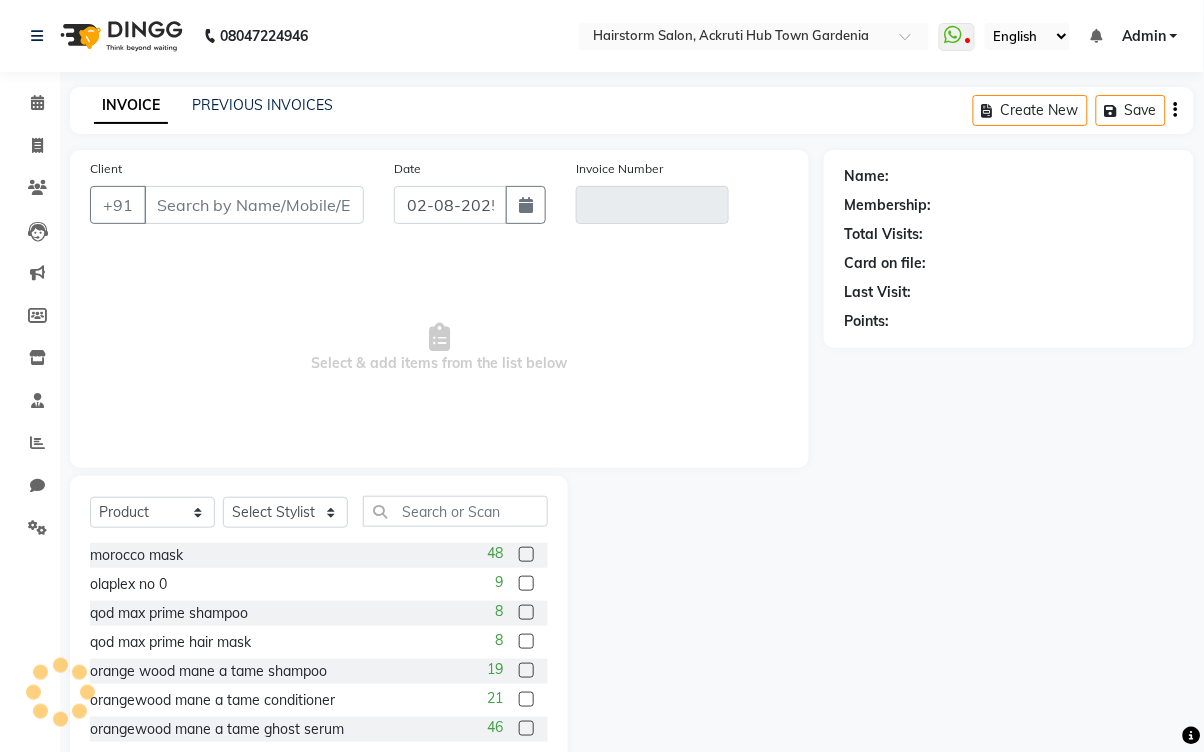 type on "[PHONE]" 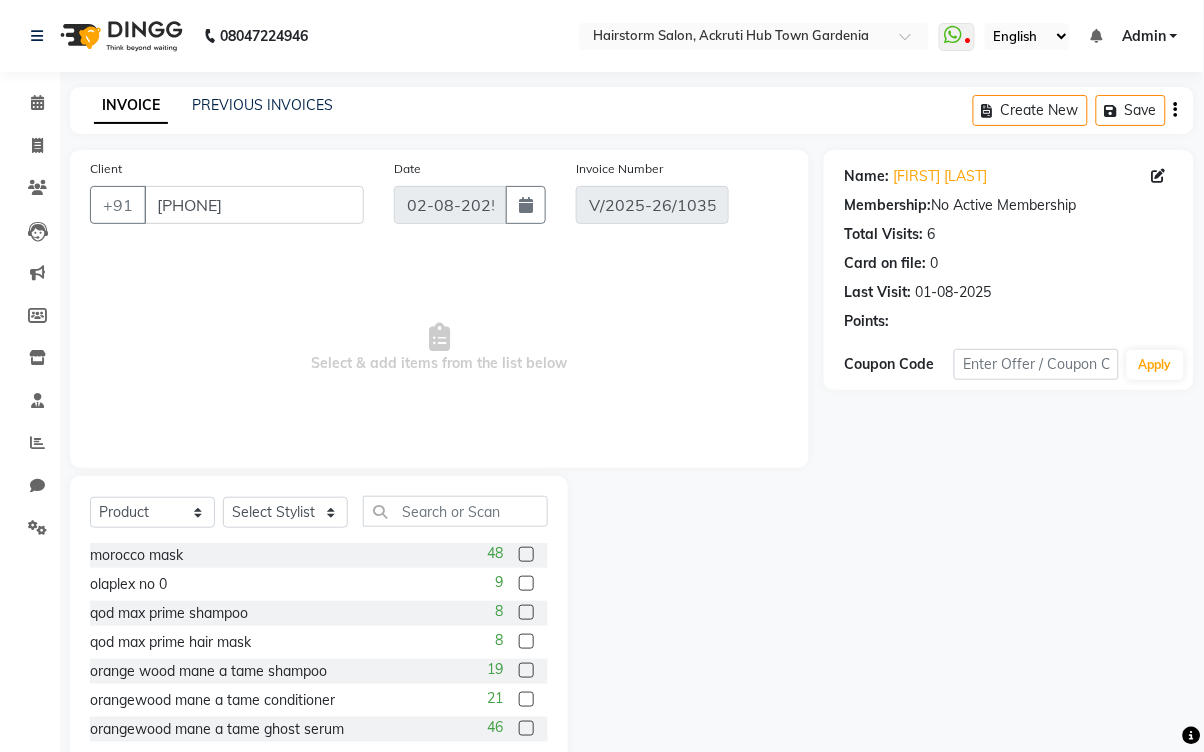 type on "01-08-2025" 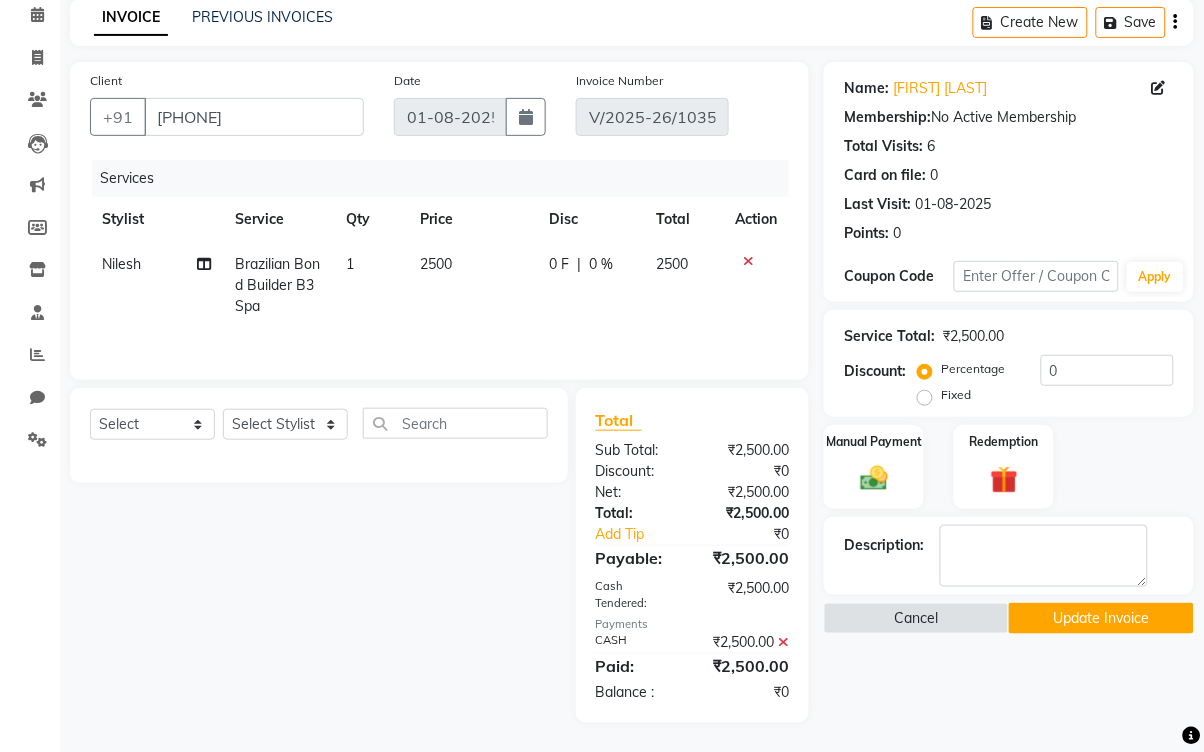 scroll, scrollTop: 103, scrollLeft: 0, axis: vertical 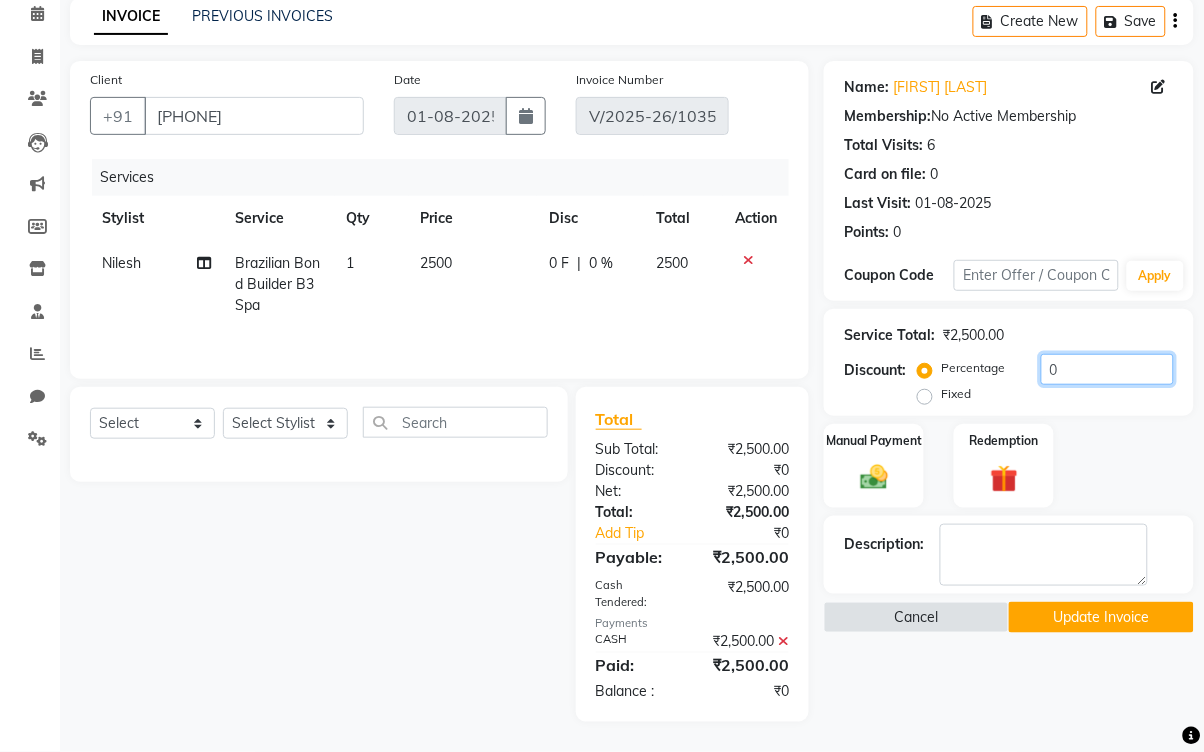 click on "0" 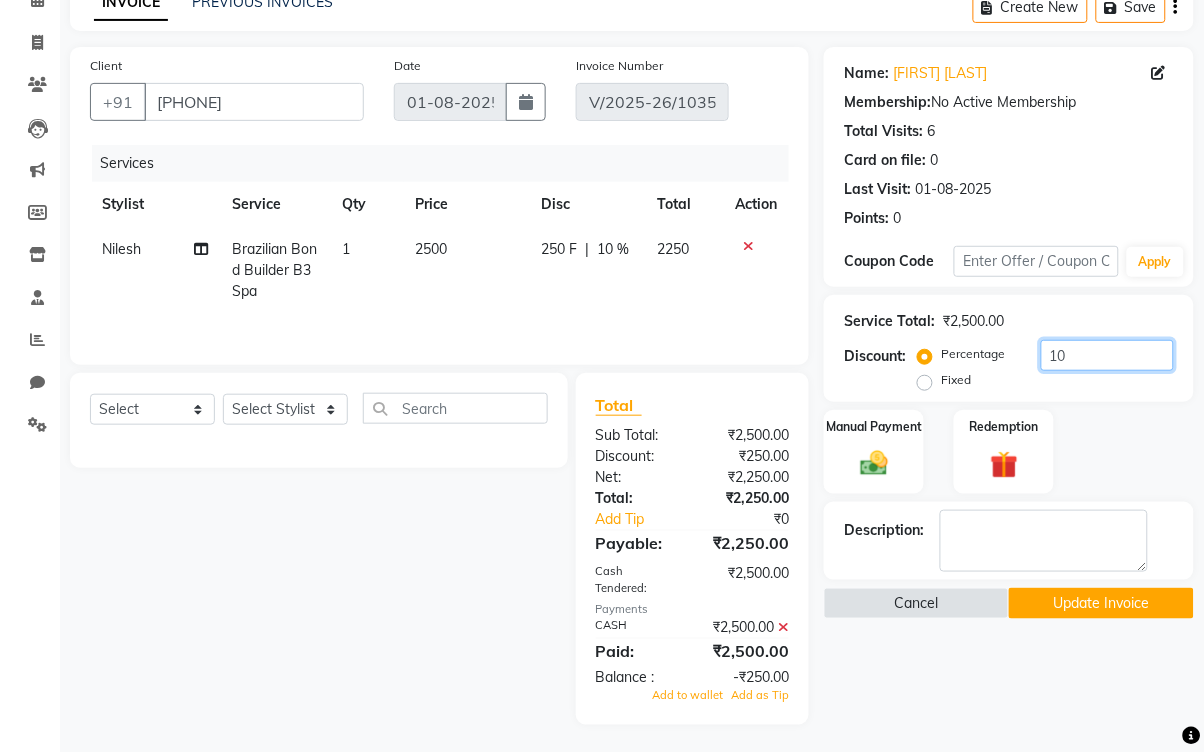 type on "1" 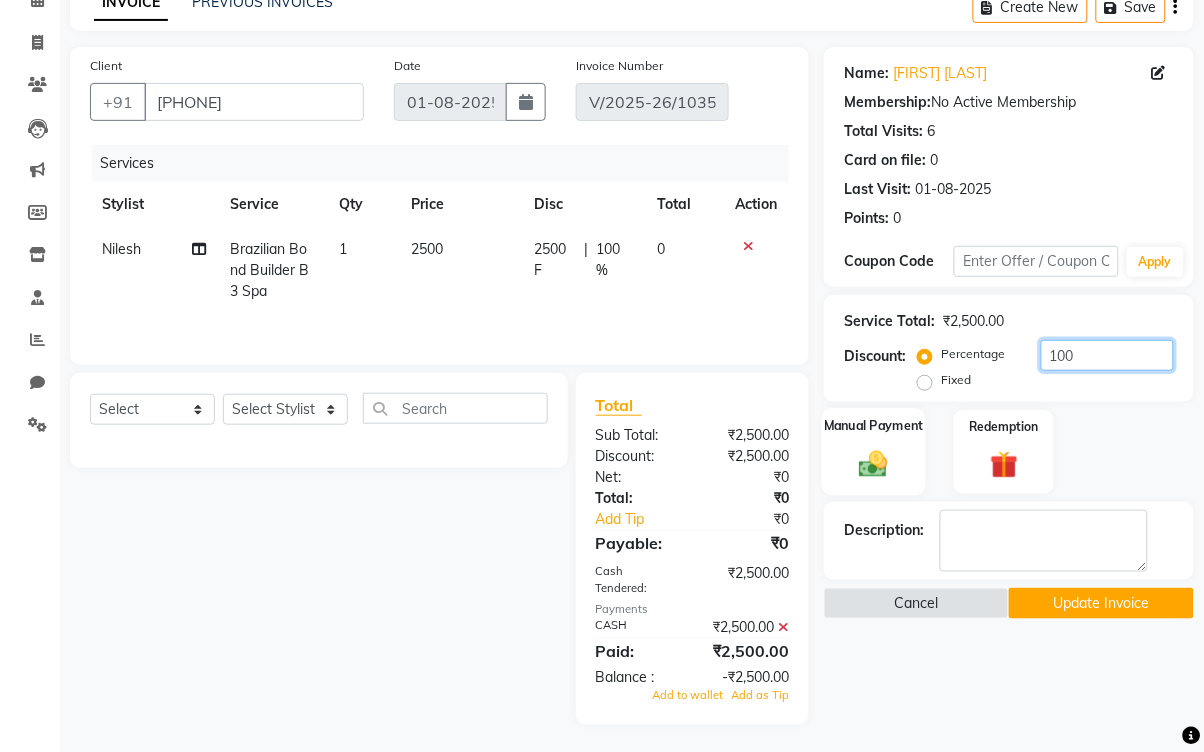 scroll, scrollTop: 120, scrollLeft: 0, axis: vertical 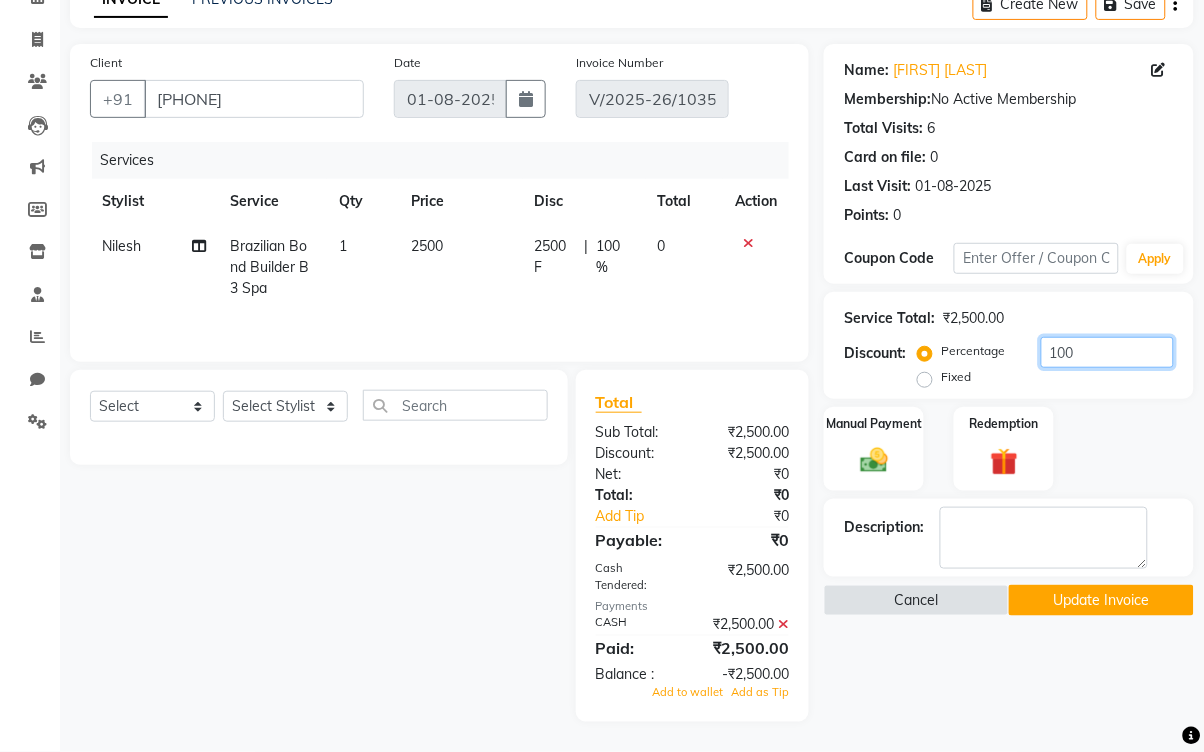 type on "100" 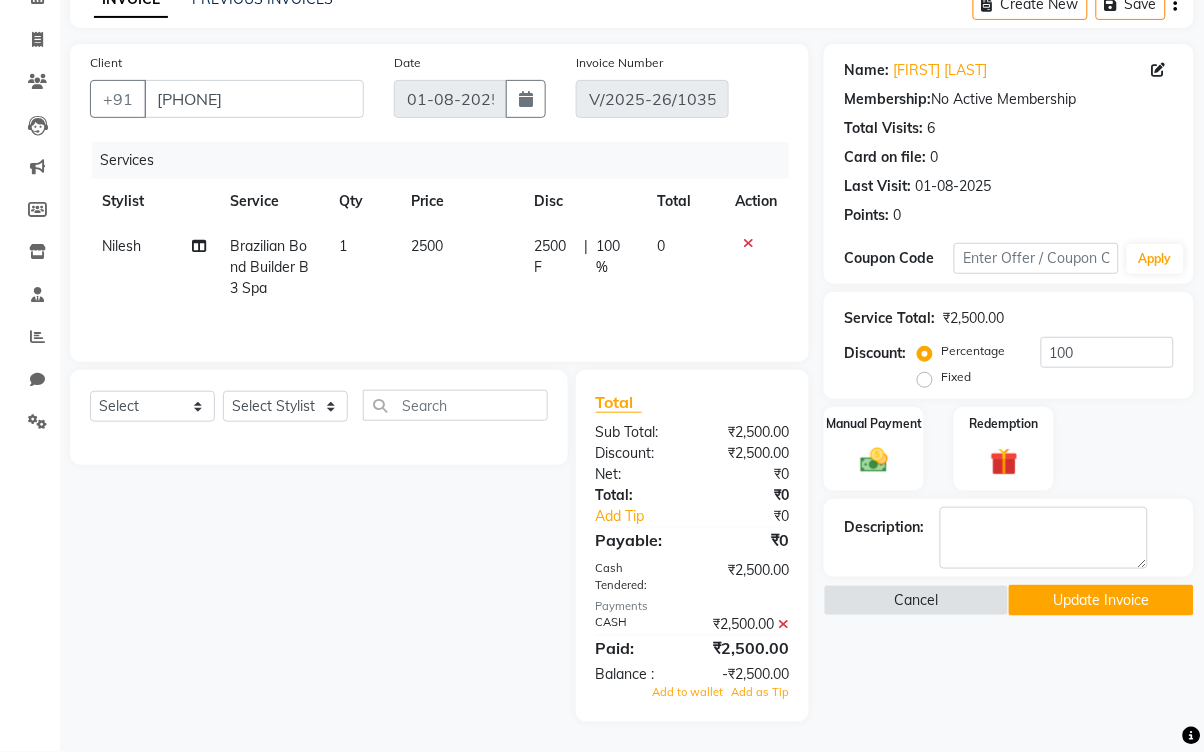 click on "Fixed" 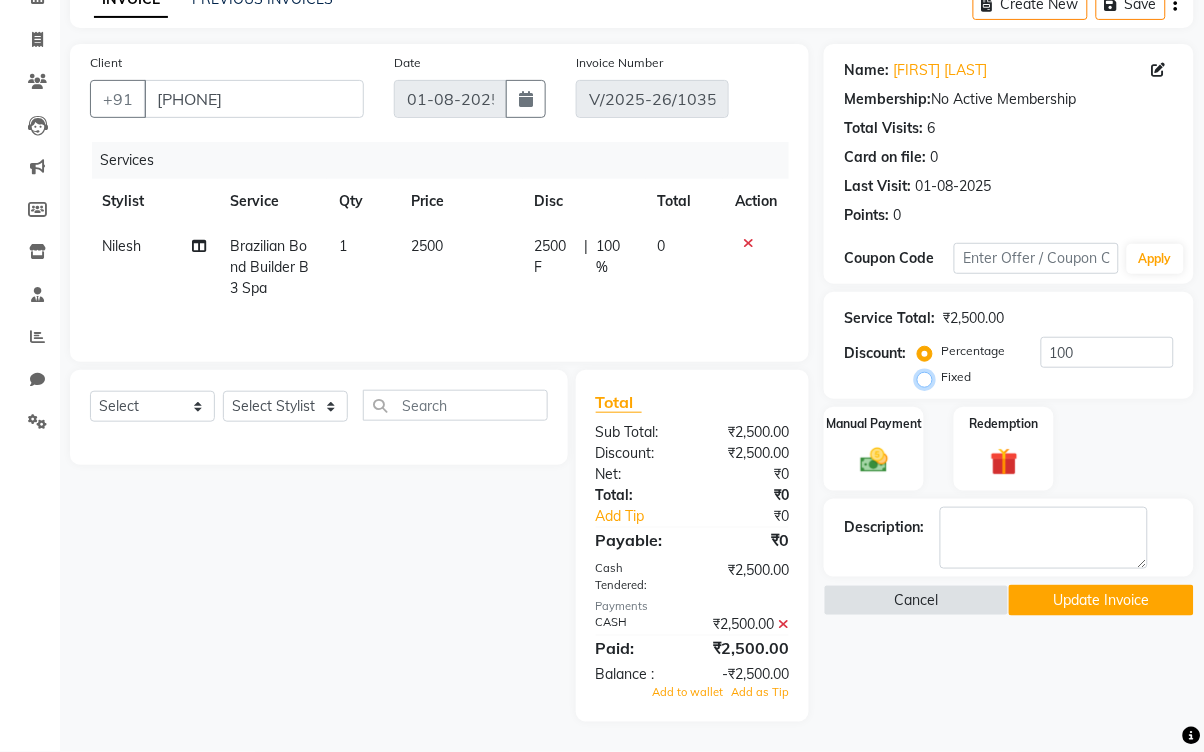 click on "Fixed" at bounding box center (929, 377) 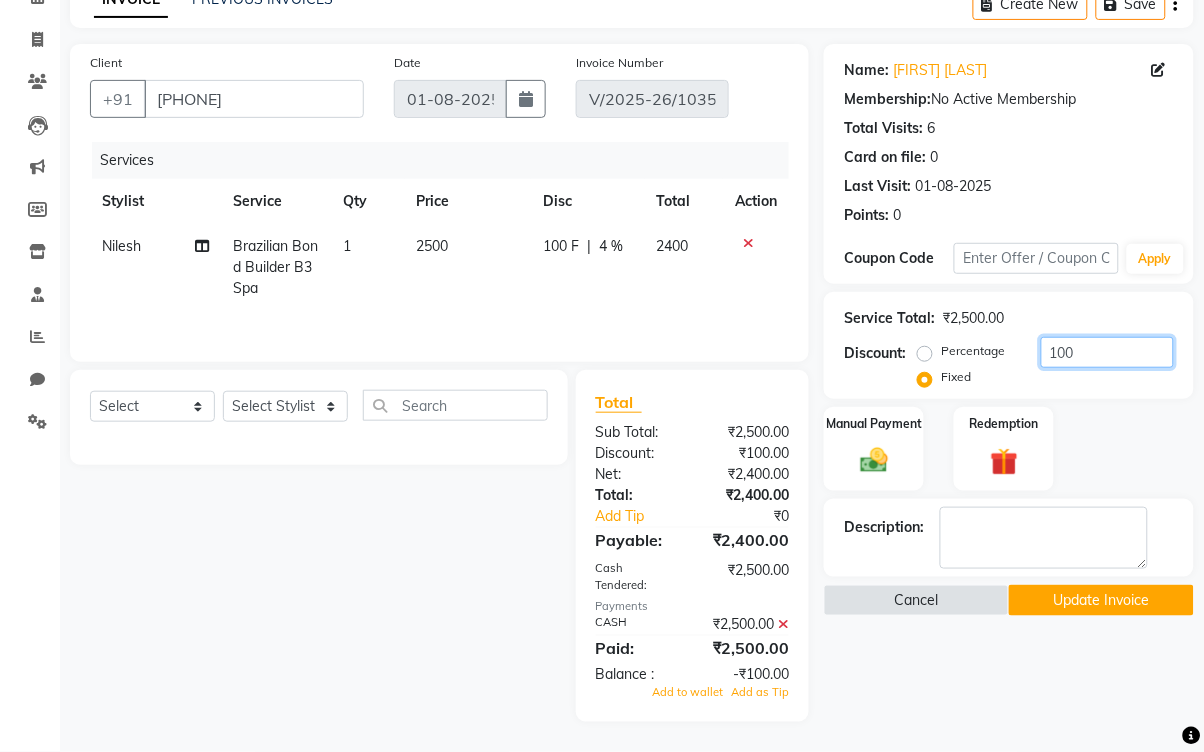 click on "100" 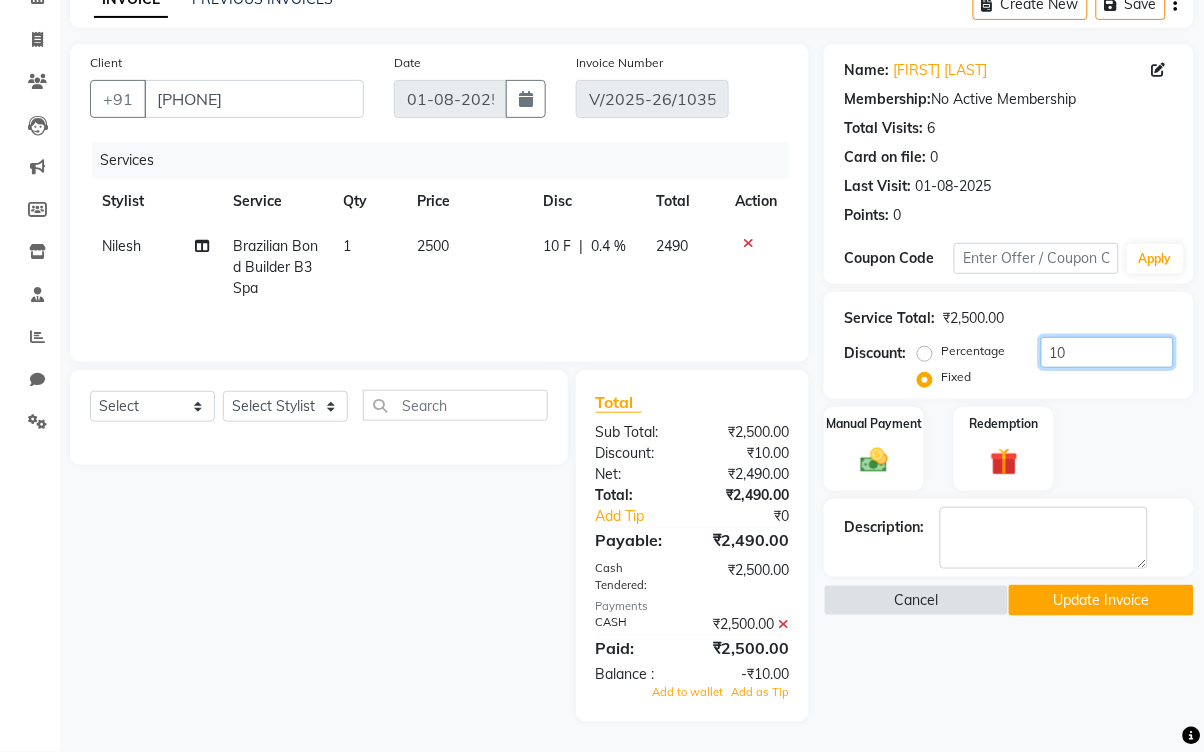 type on "1" 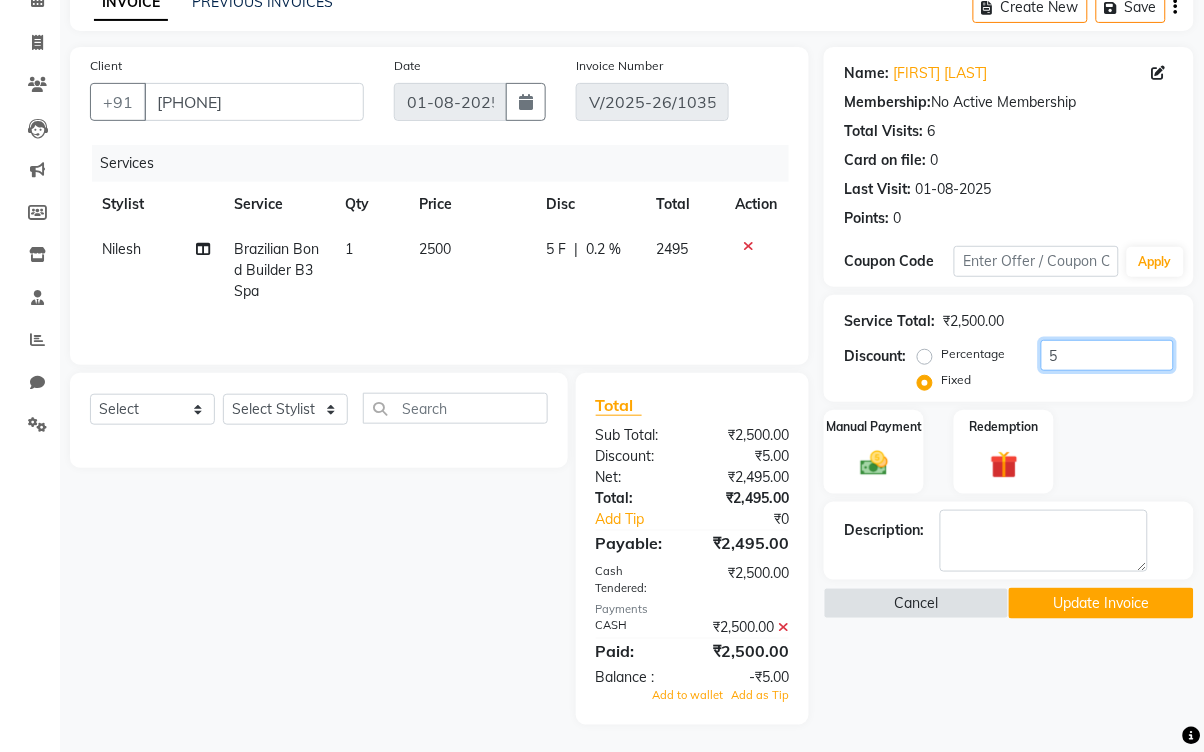 scroll, scrollTop: 120, scrollLeft: 0, axis: vertical 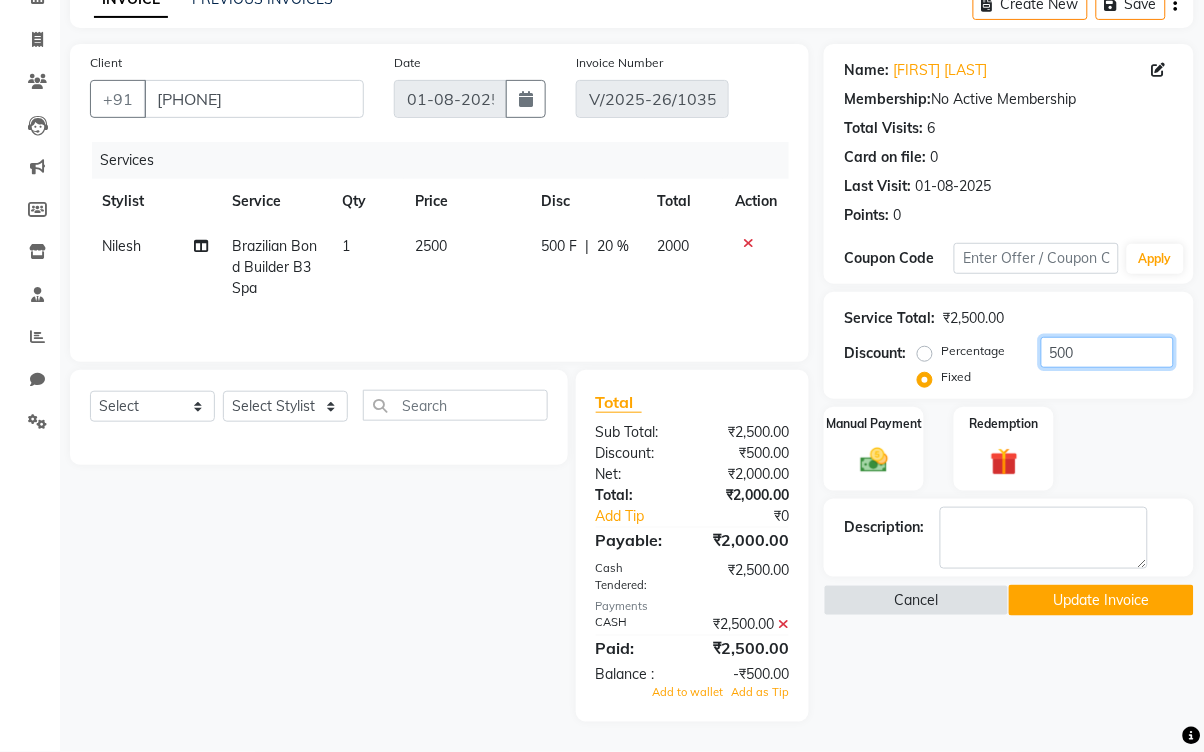 type on "500" 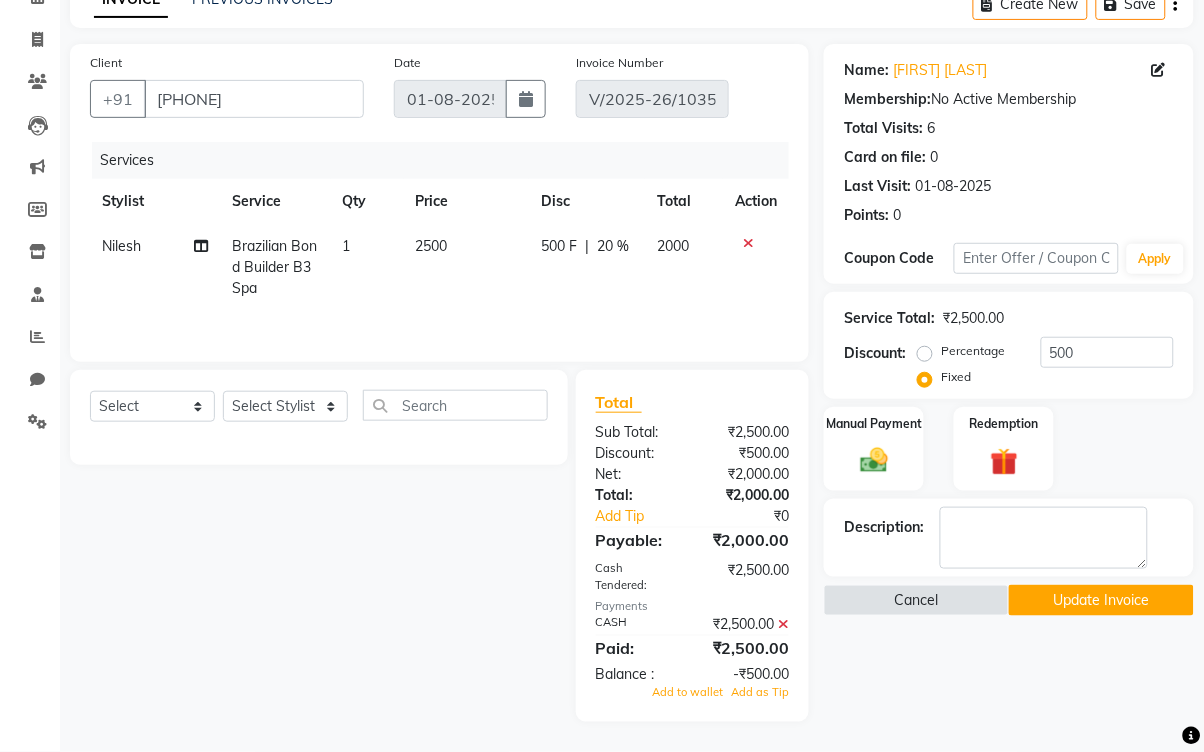 click on "Update Invoice" 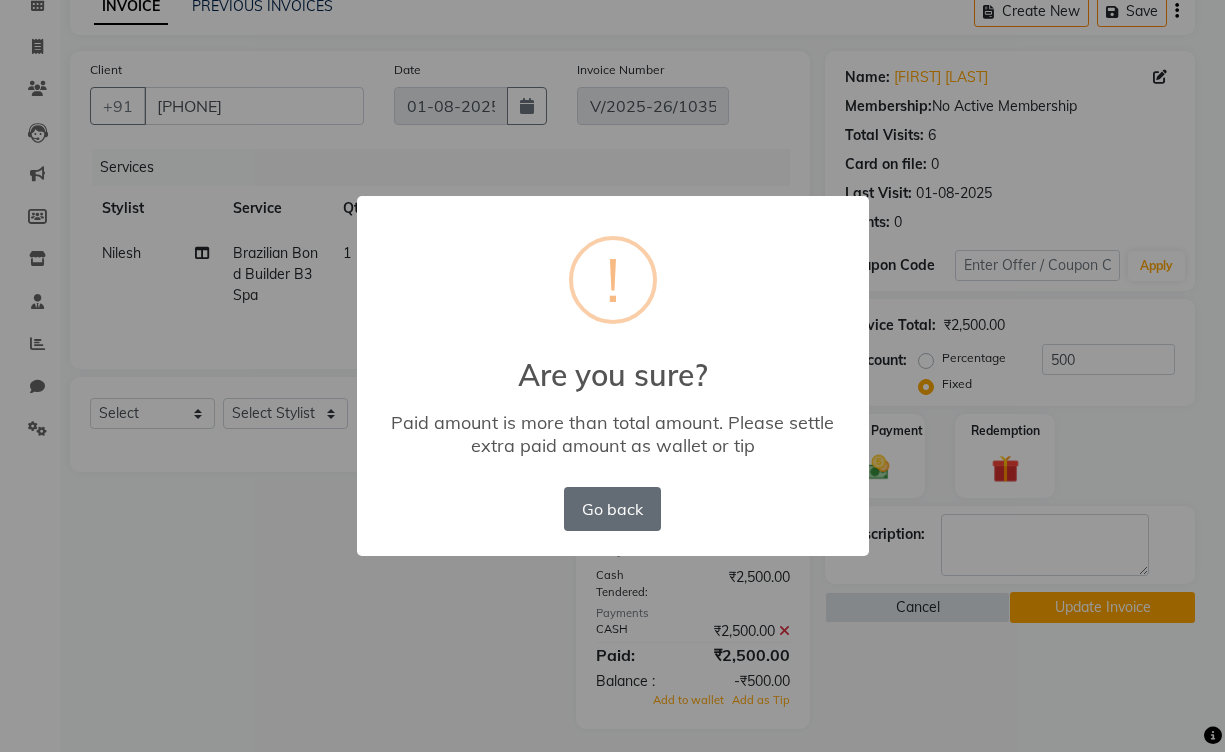 click on "Go back" at bounding box center [612, 509] 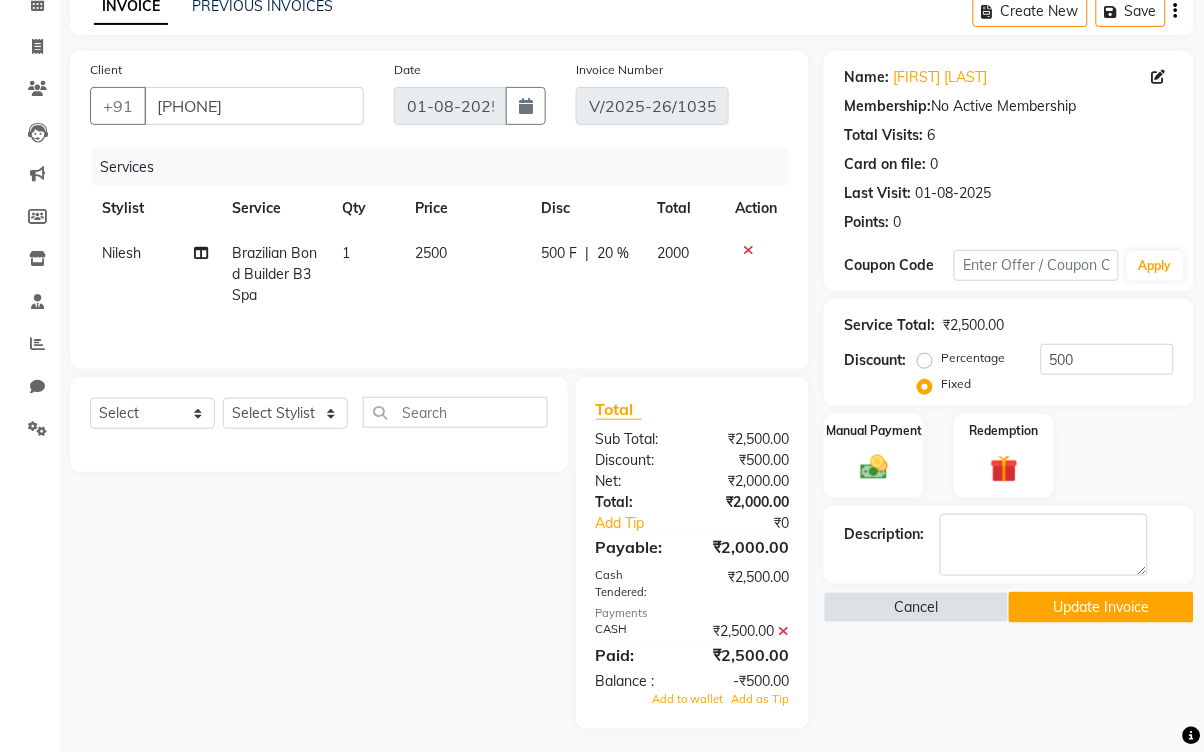click on "Update Invoice" 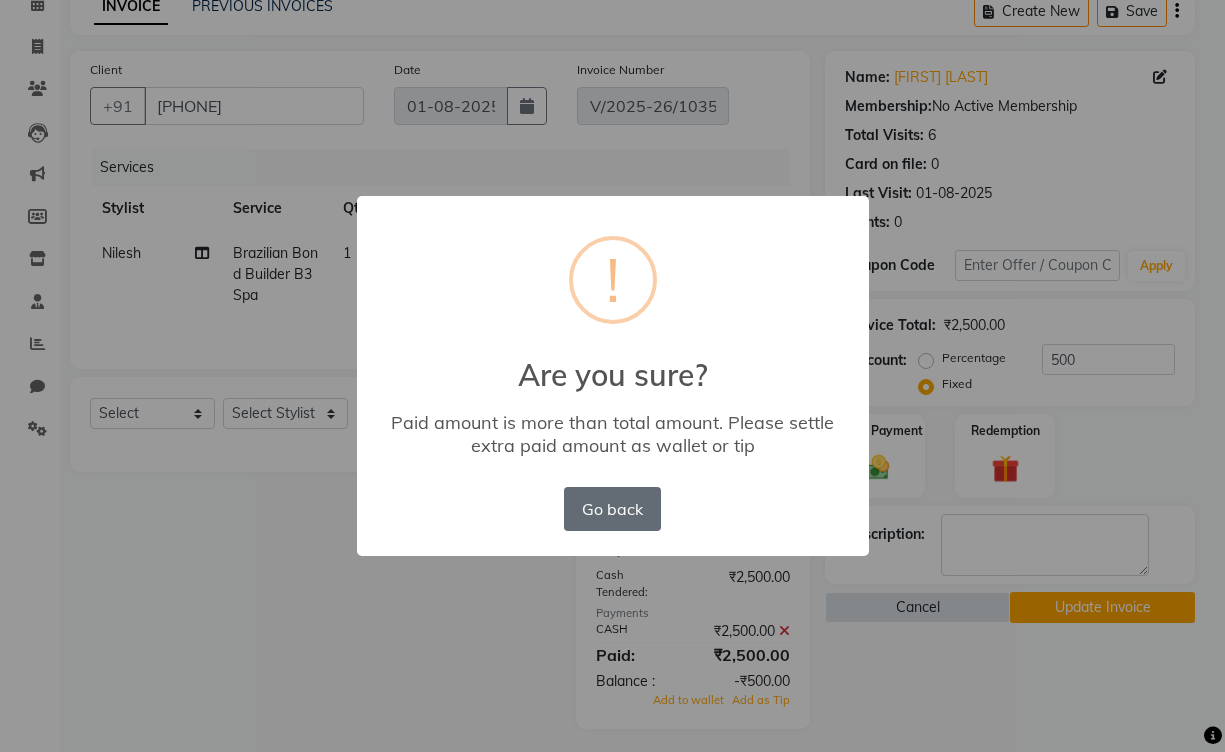 click on "Go back" at bounding box center (612, 509) 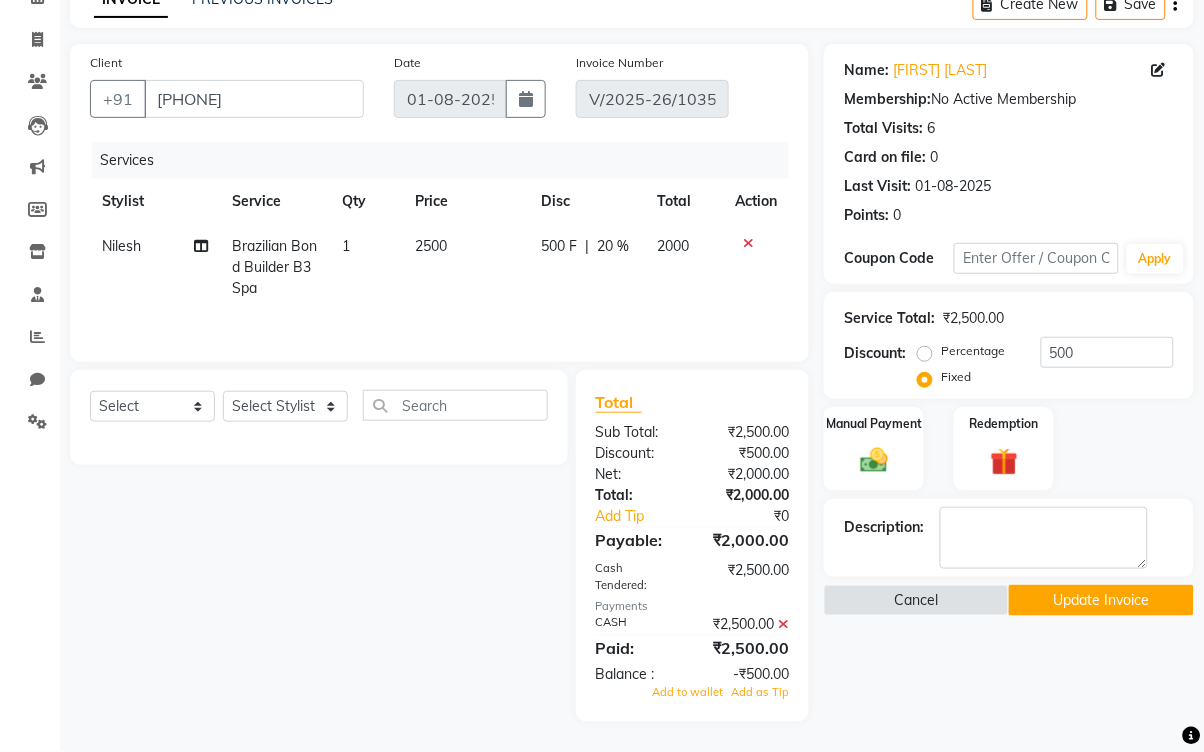 scroll, scrollTop: 120, scrollLeft: 0, axis: vertical 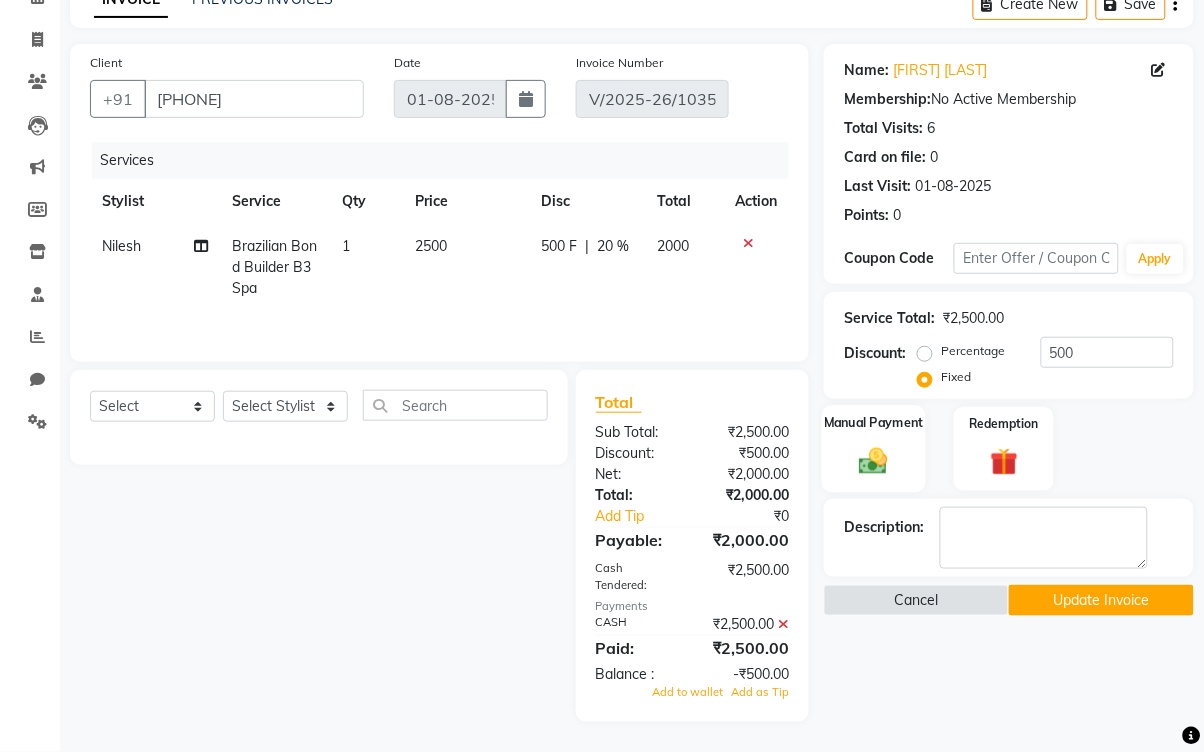 click 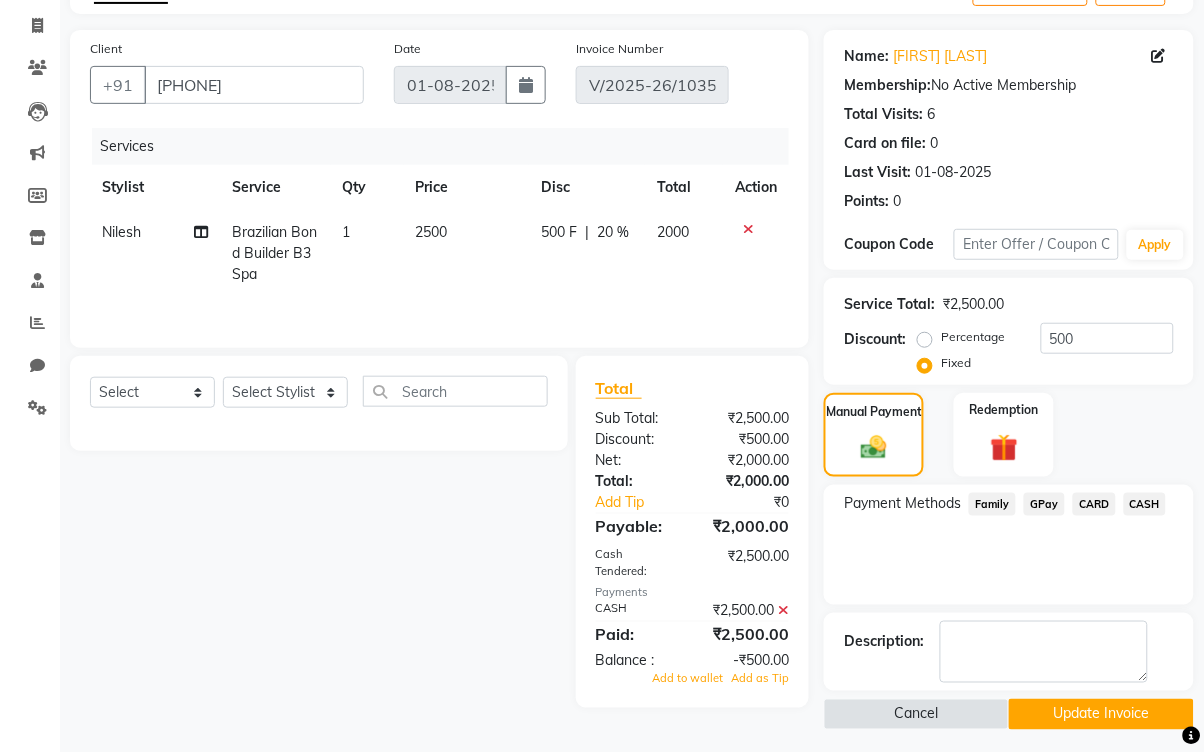 click on "CASH" 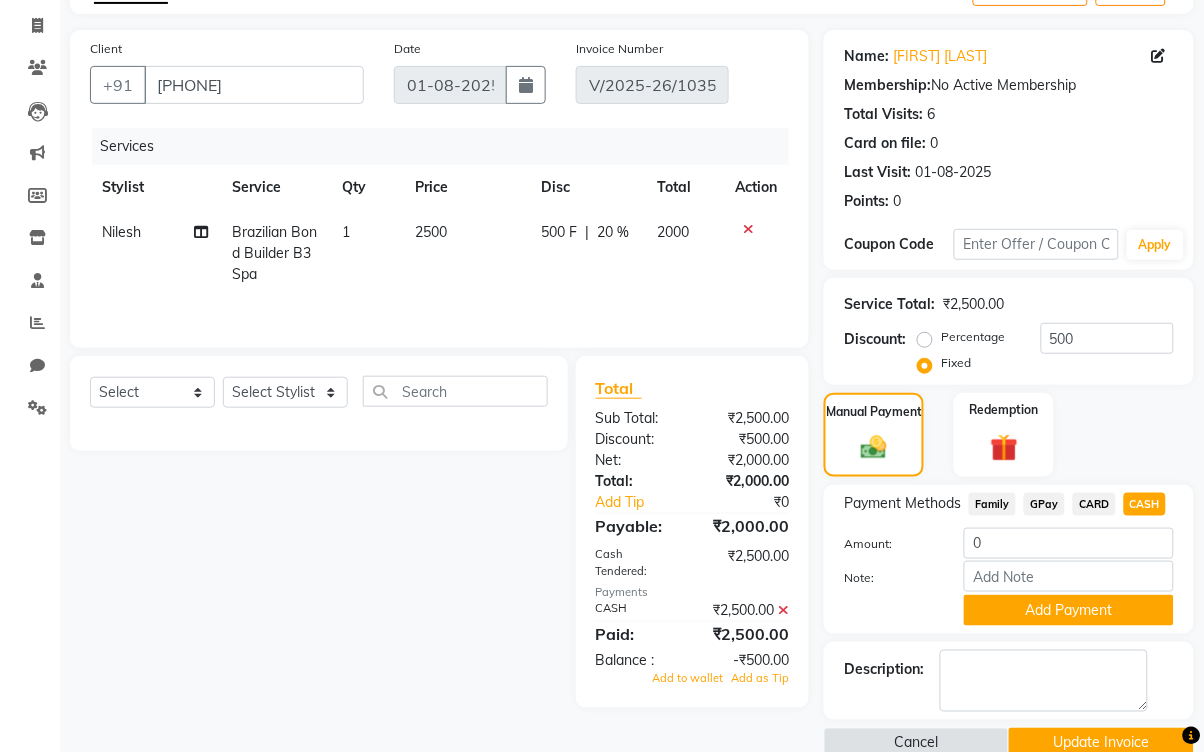 click 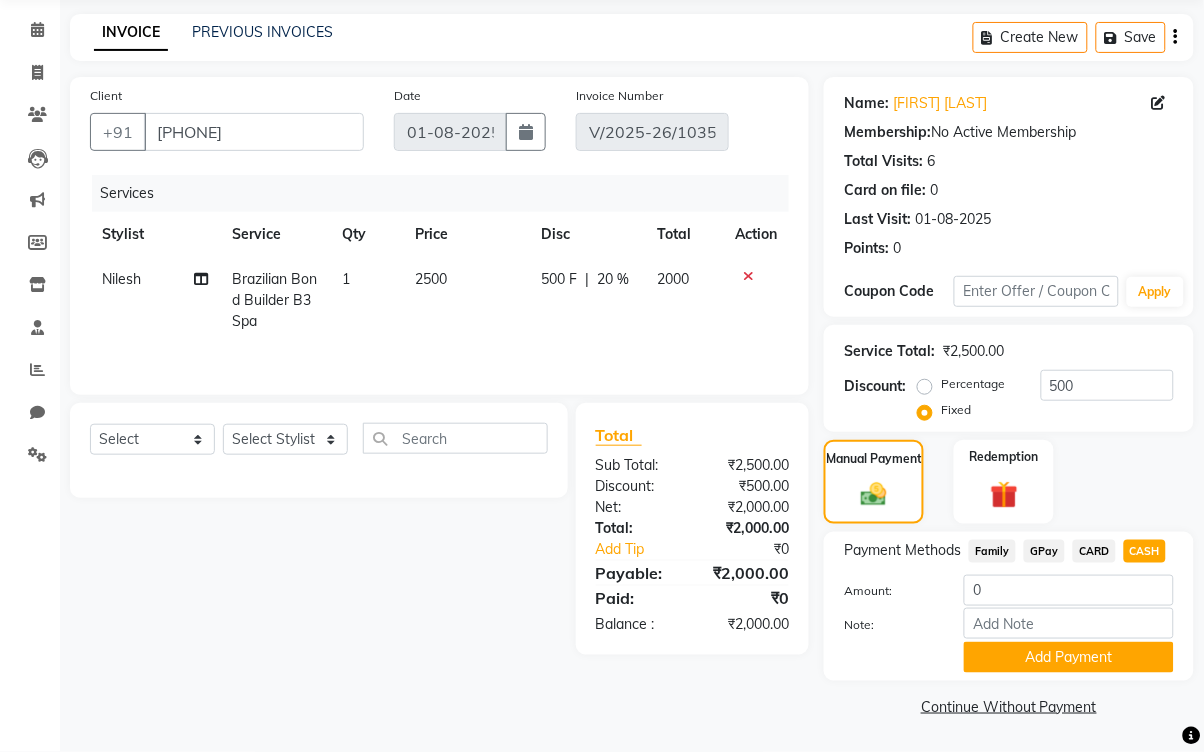 click on "CASH" 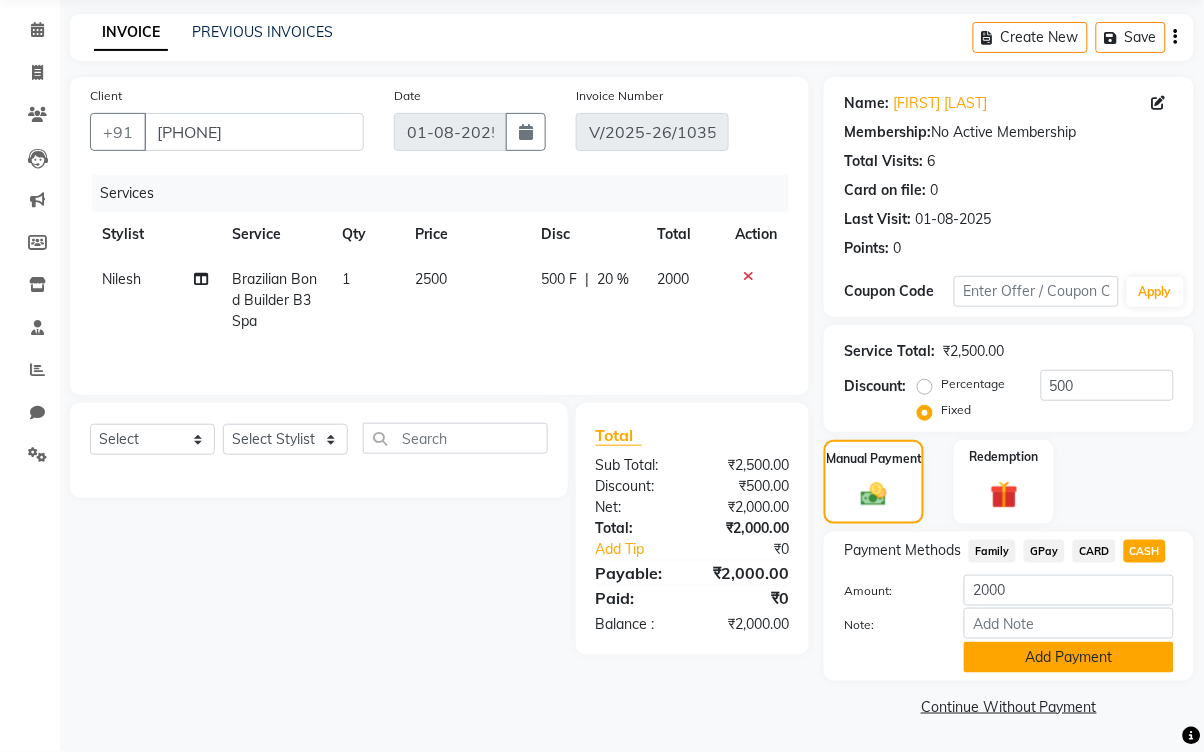 click on "Add Payment" 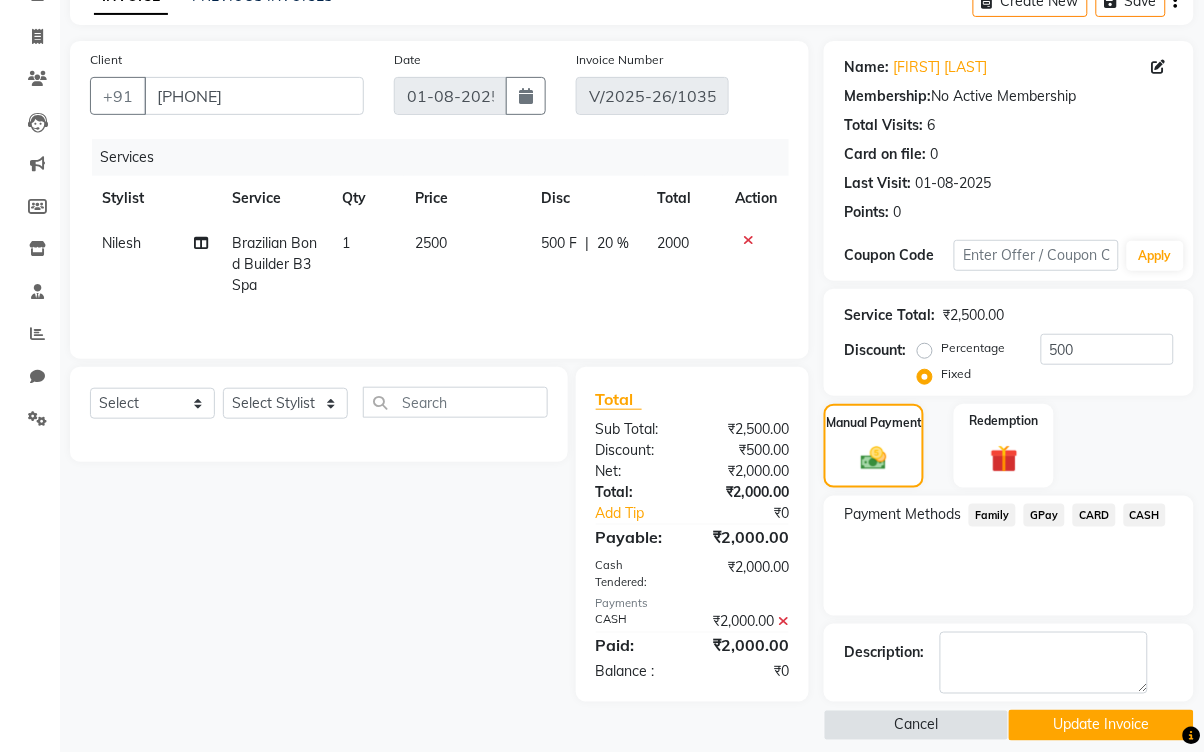 scroll, scrollTop: 128, scrollLeft: 0, axis: vertical 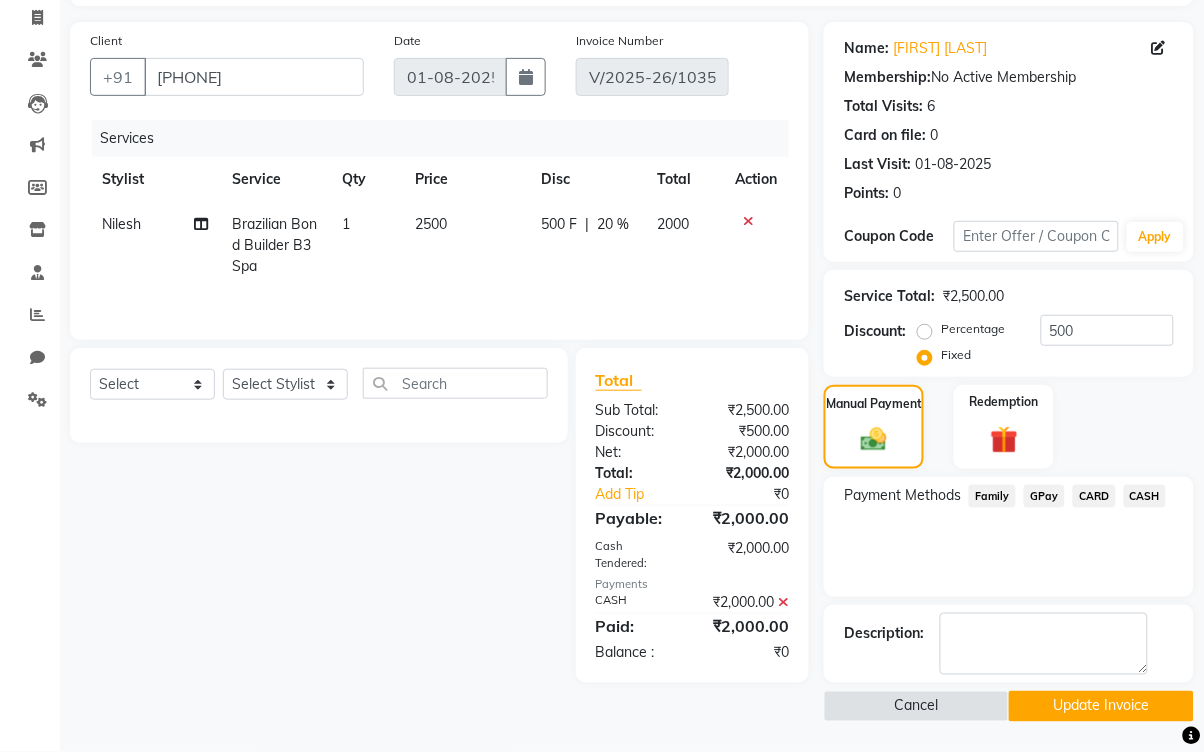click on "Update Invoice" 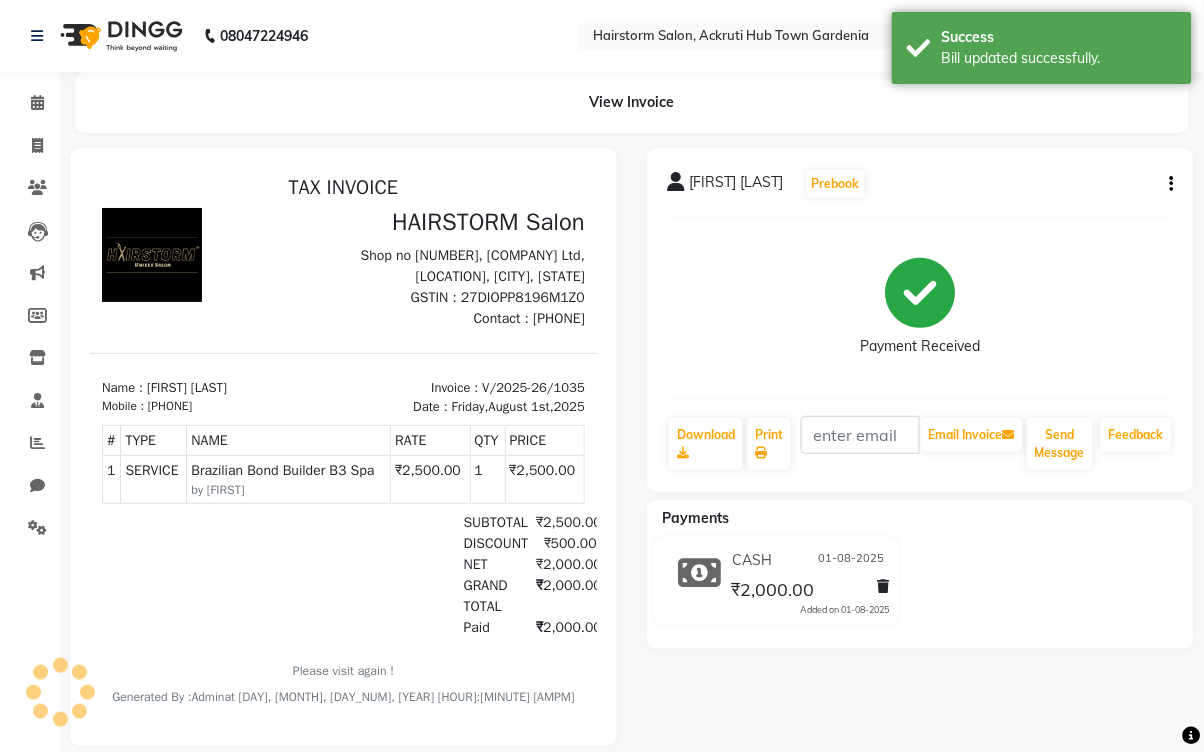 scroll, scrollTop: 0, scrollLeft: 0, axis: both 